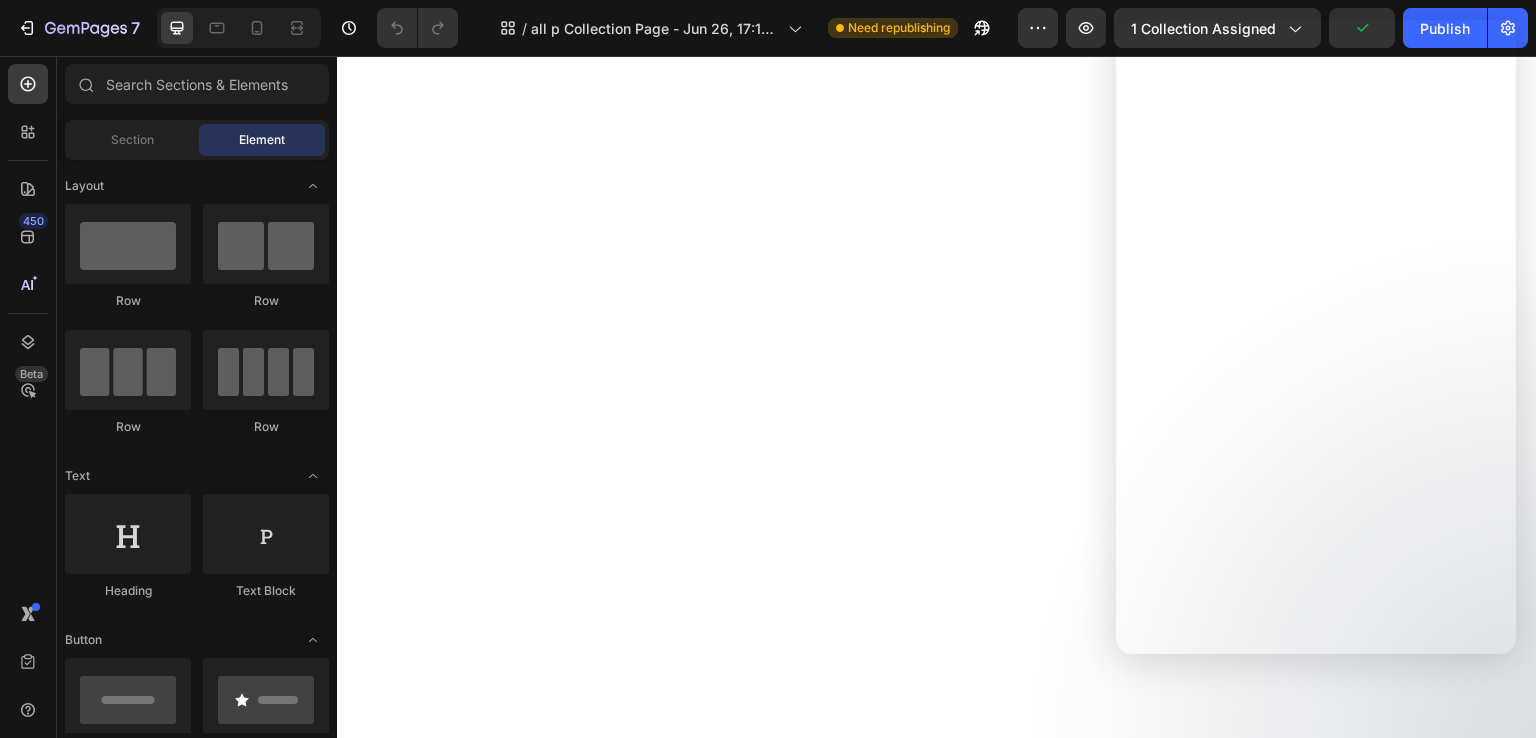 scroll, scrollTop: 0, scrollLeft: 0, axis: both 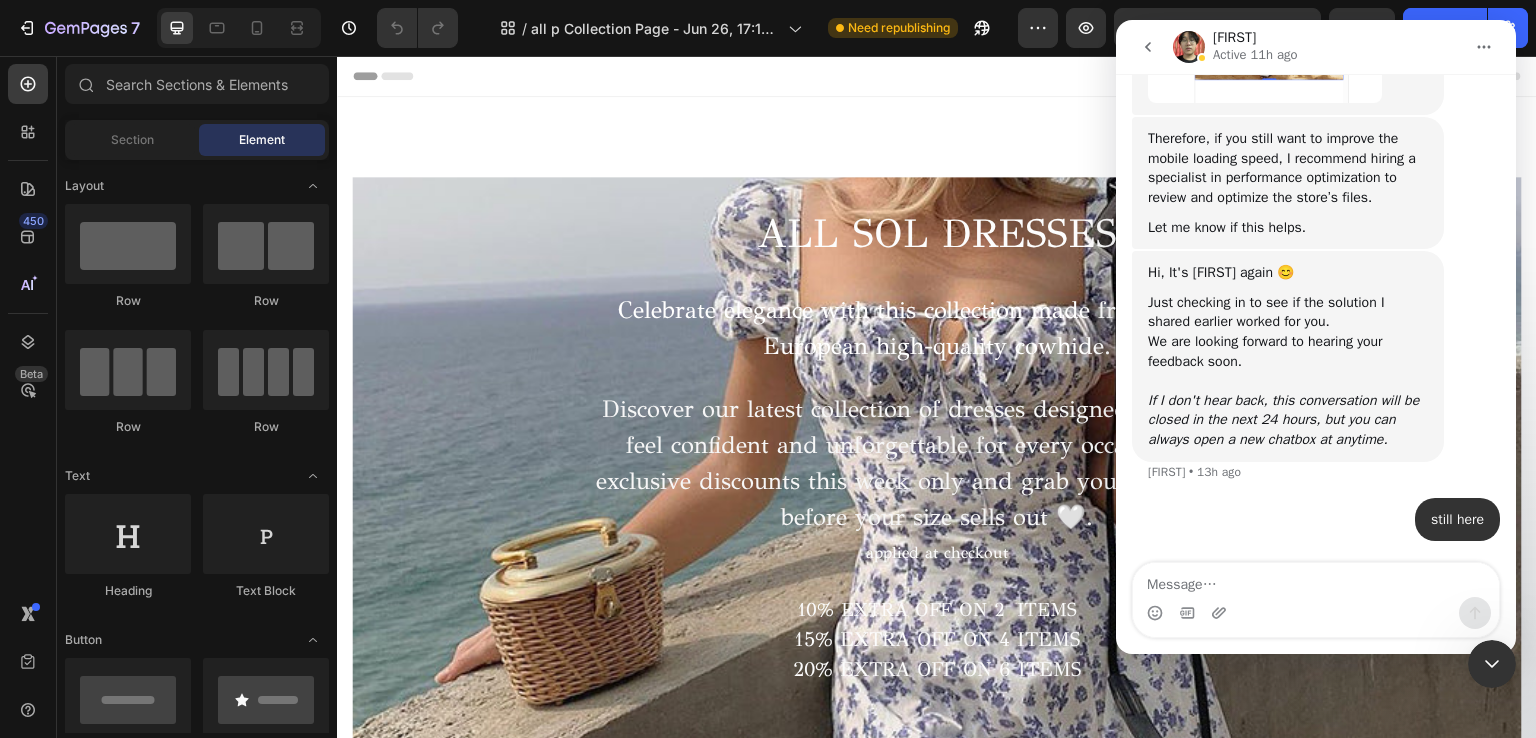 click 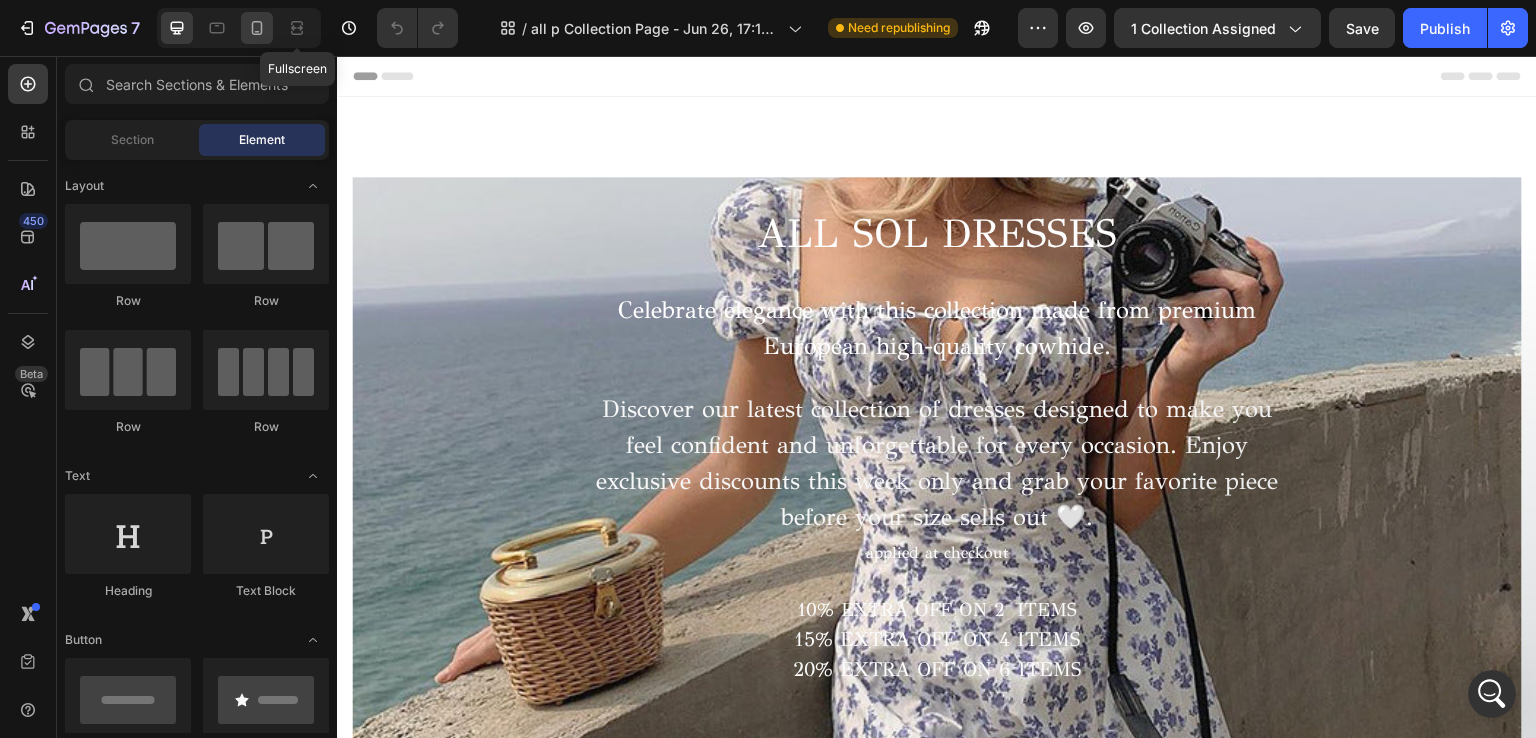 scroll, scrollTop: 0, scrollLeft: 0, axis: both 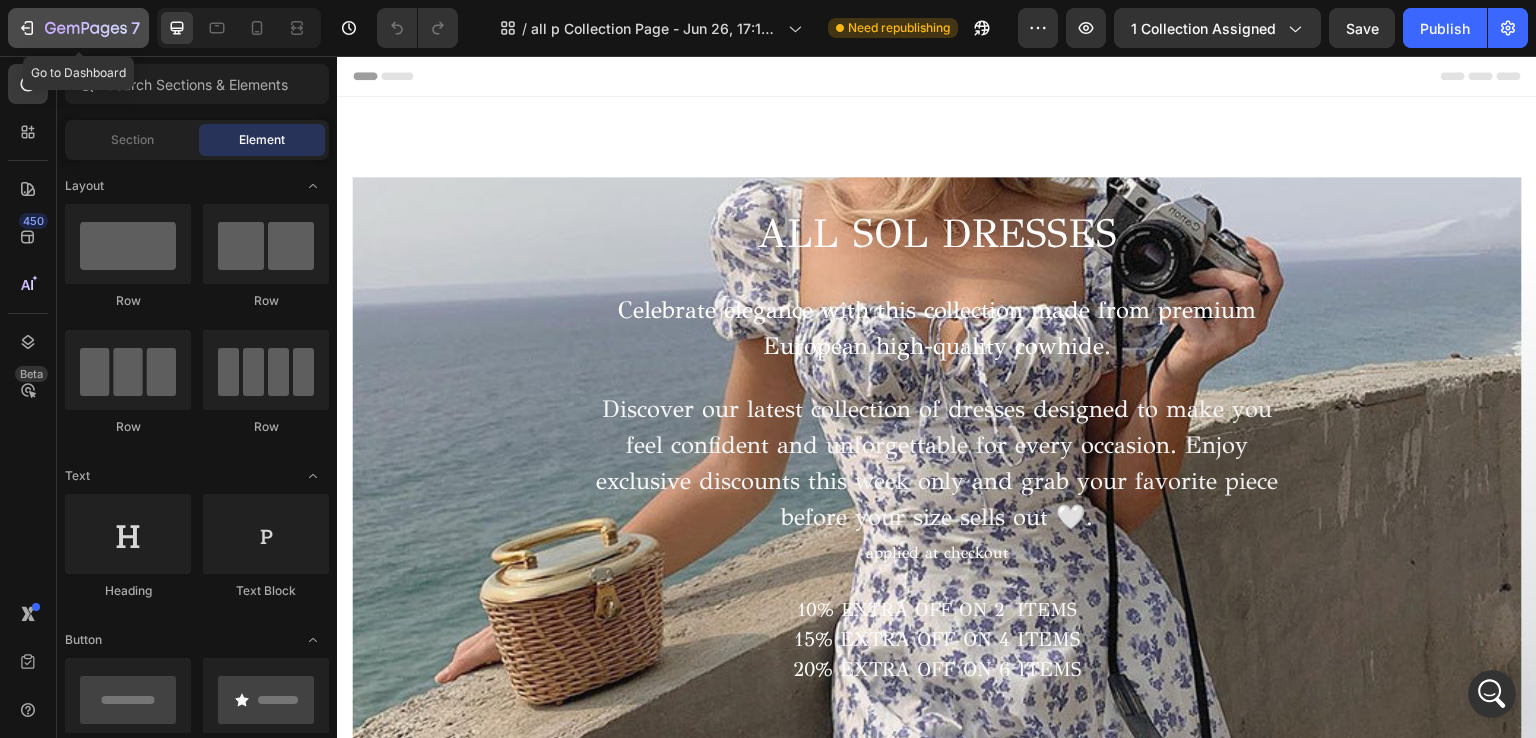click 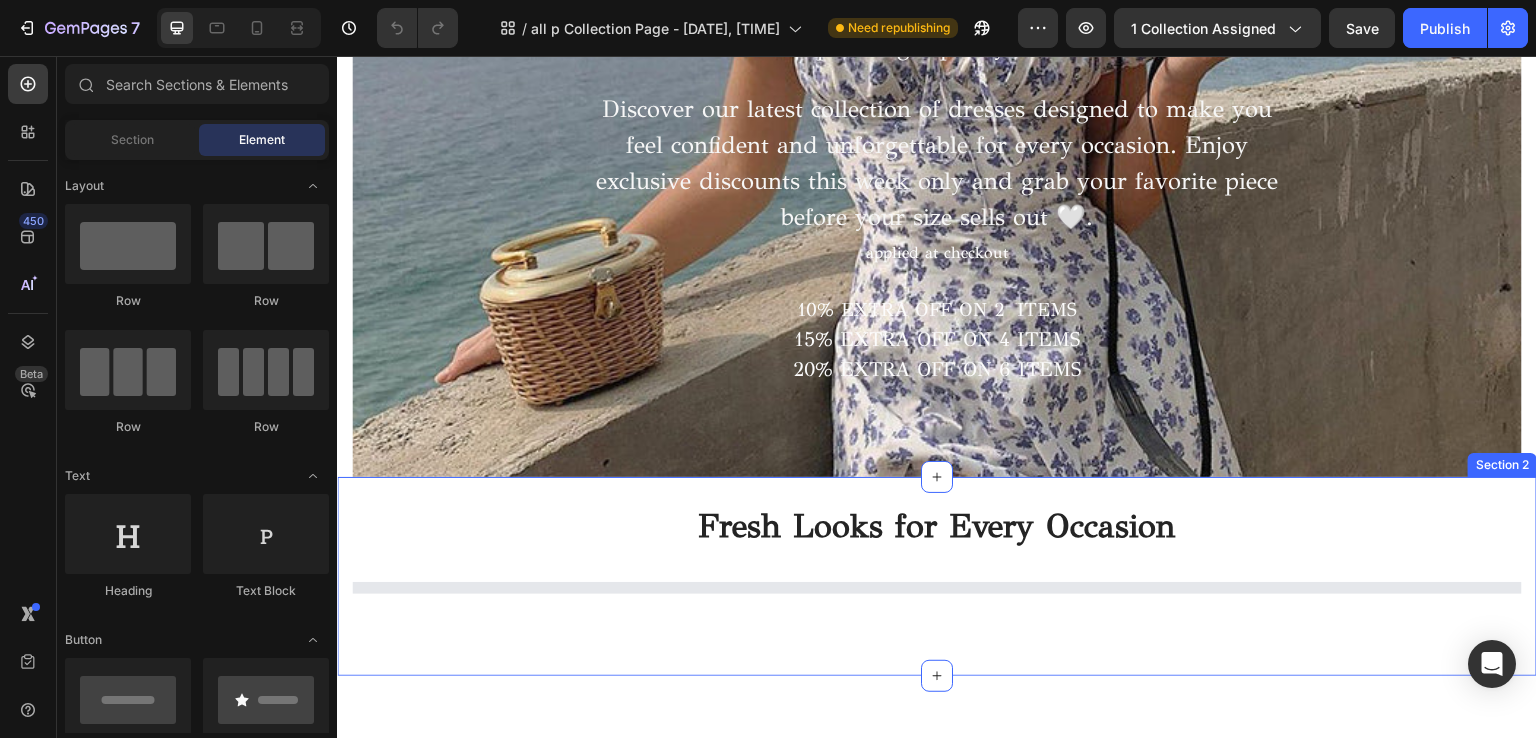 scroll, scrollTop: 600, scrollLeft: 0, axis: vertical 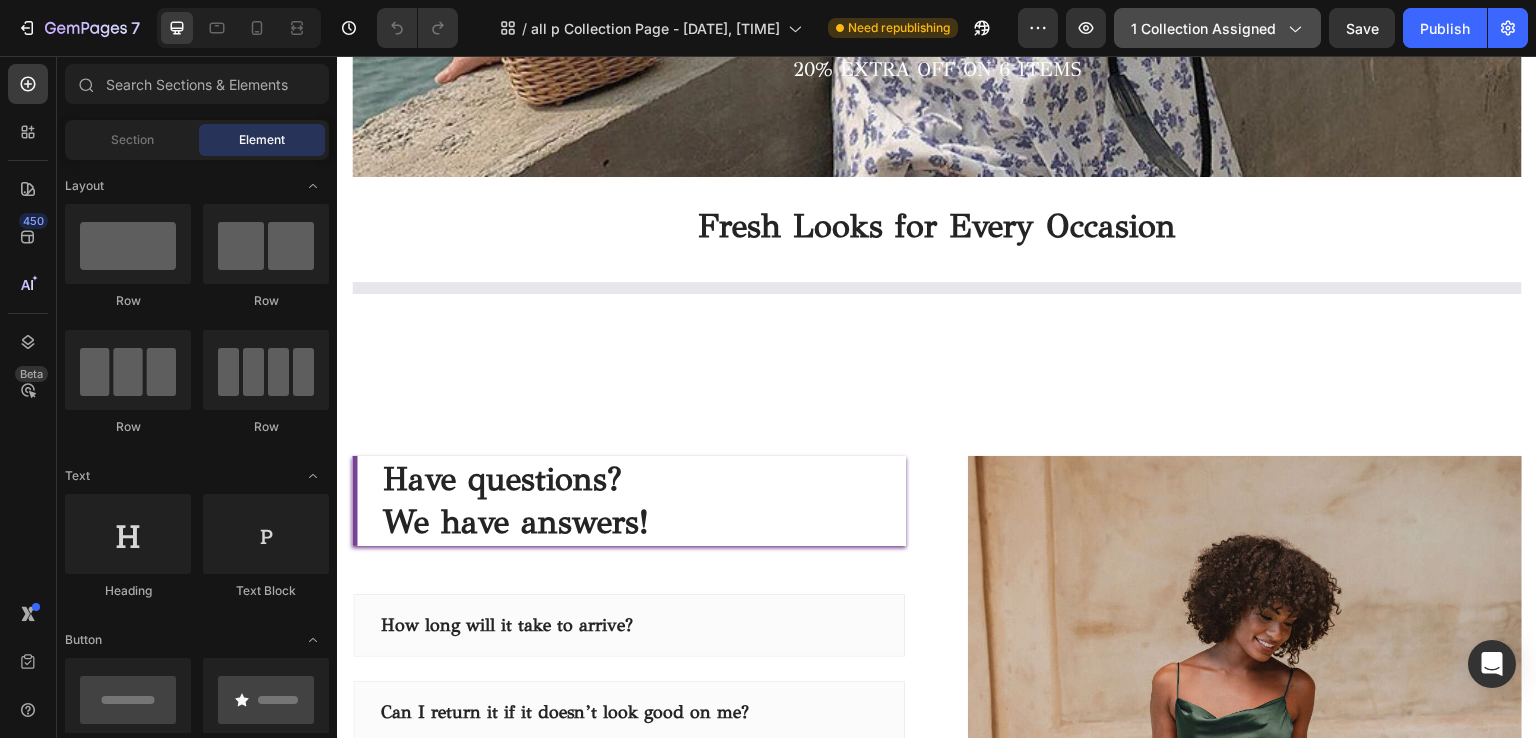 click on "1 collection assigned" at bounding box center (1217, 28) 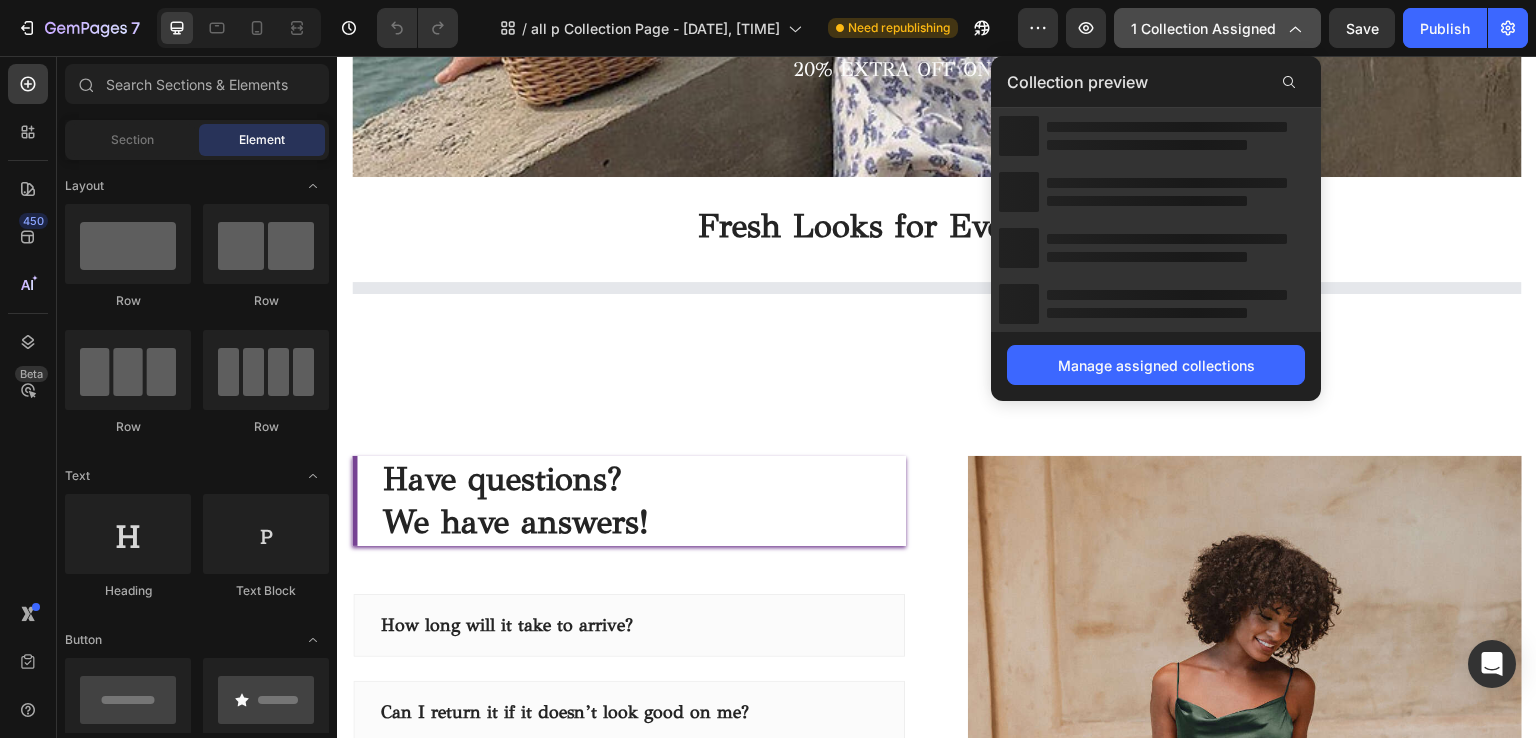 click on "1 collection assigned" 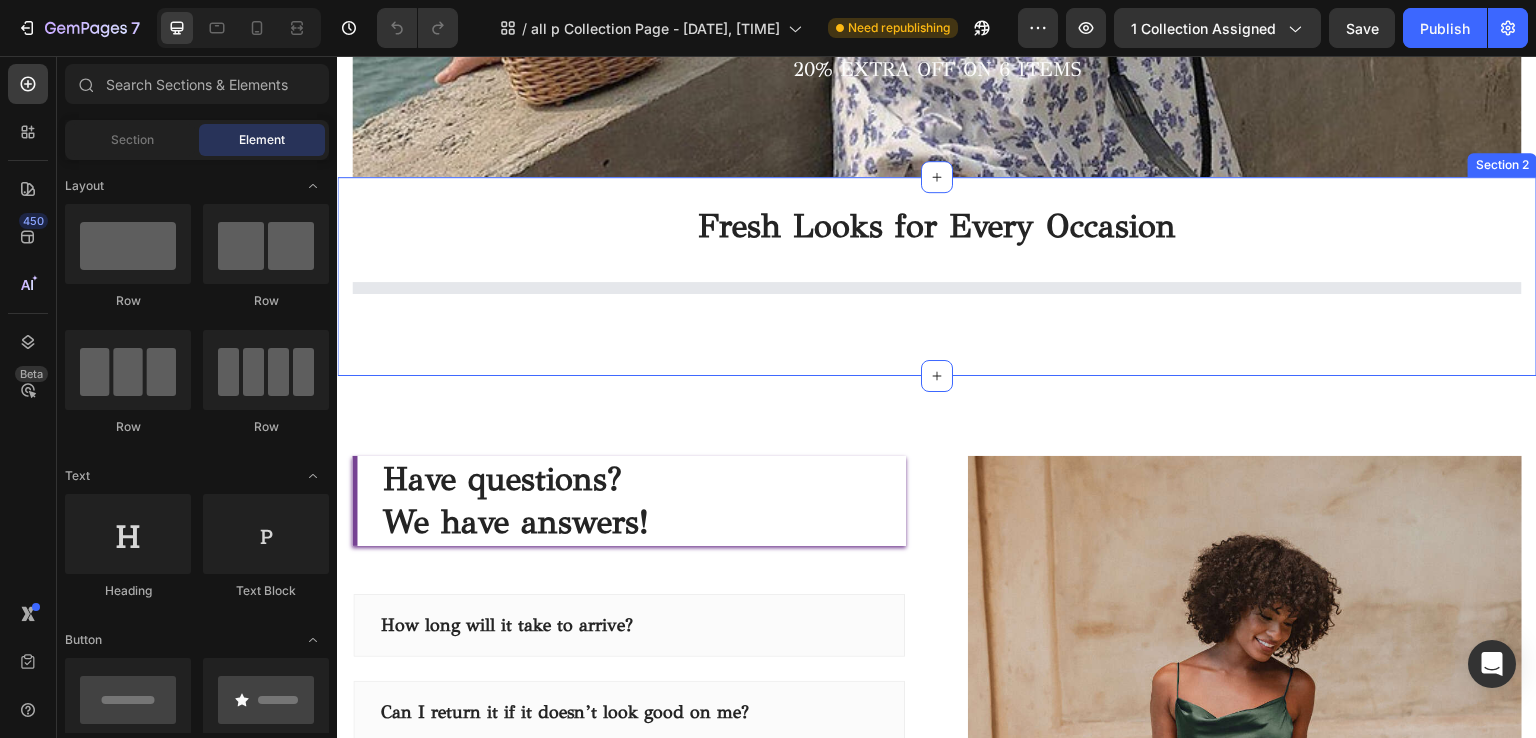 click on "Fresh Looks for Every Occasion Heading Product List Row Section 2" at bounding box center (937, 276) 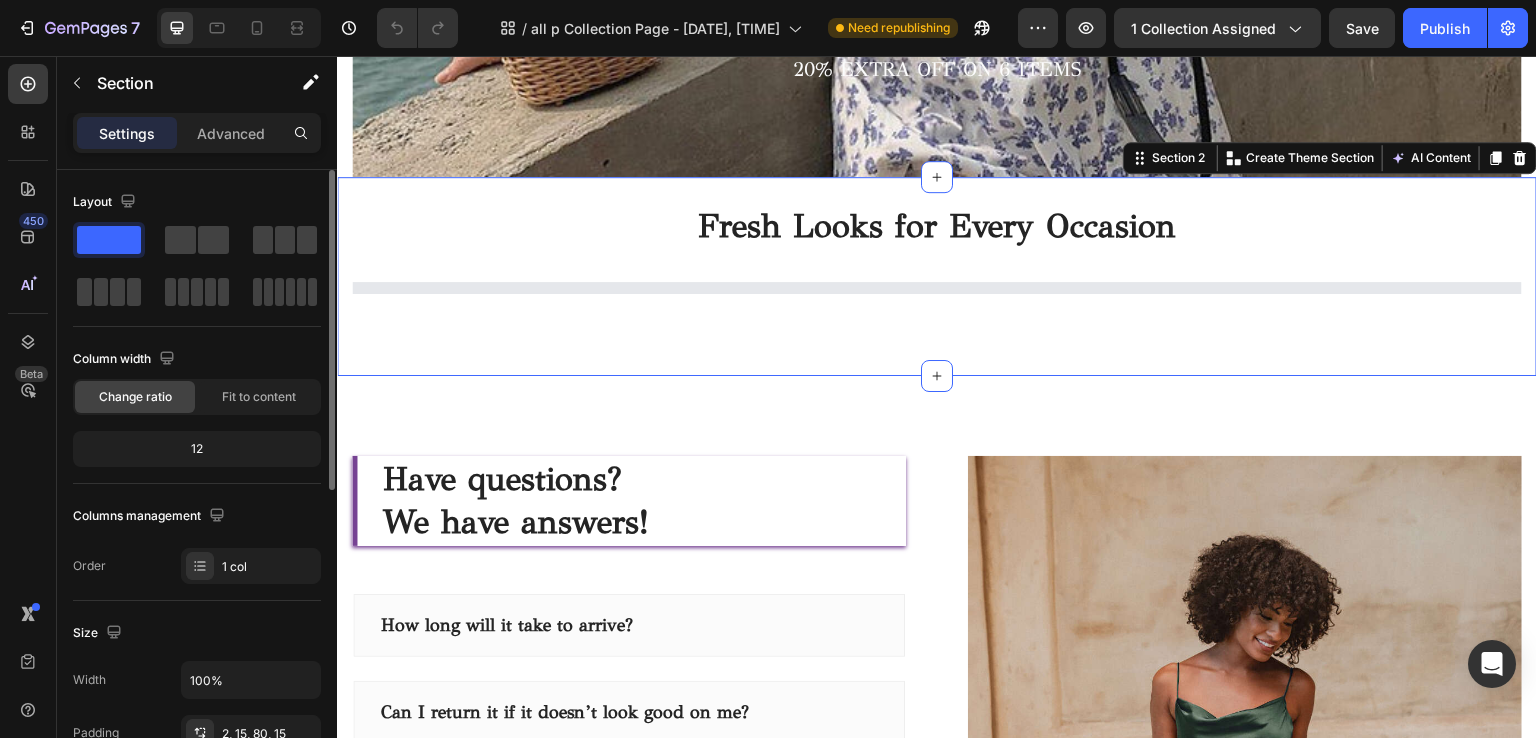 scroll, scrollTop: 500, scrollLeft: 0, axis: vertical 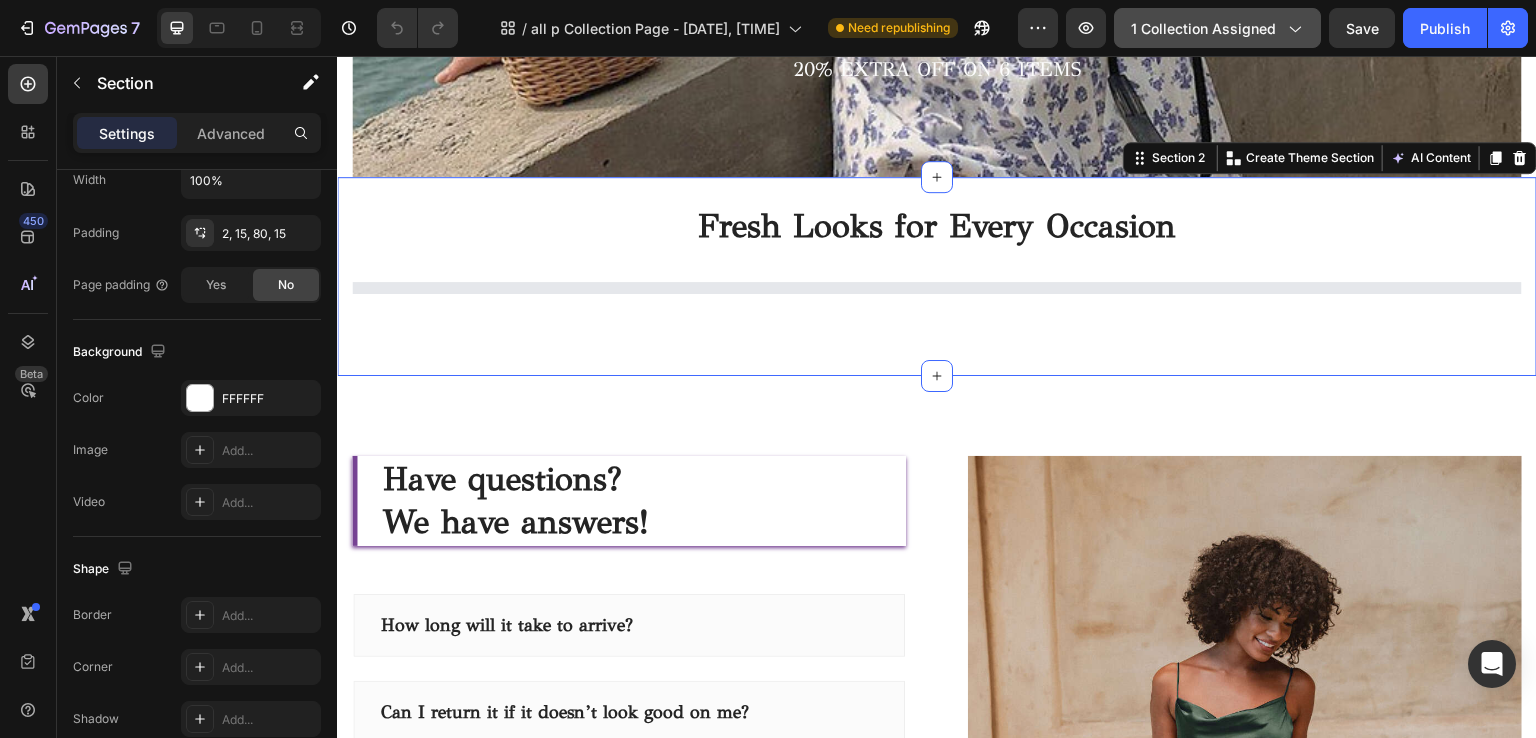 click on "1 collection assigned" 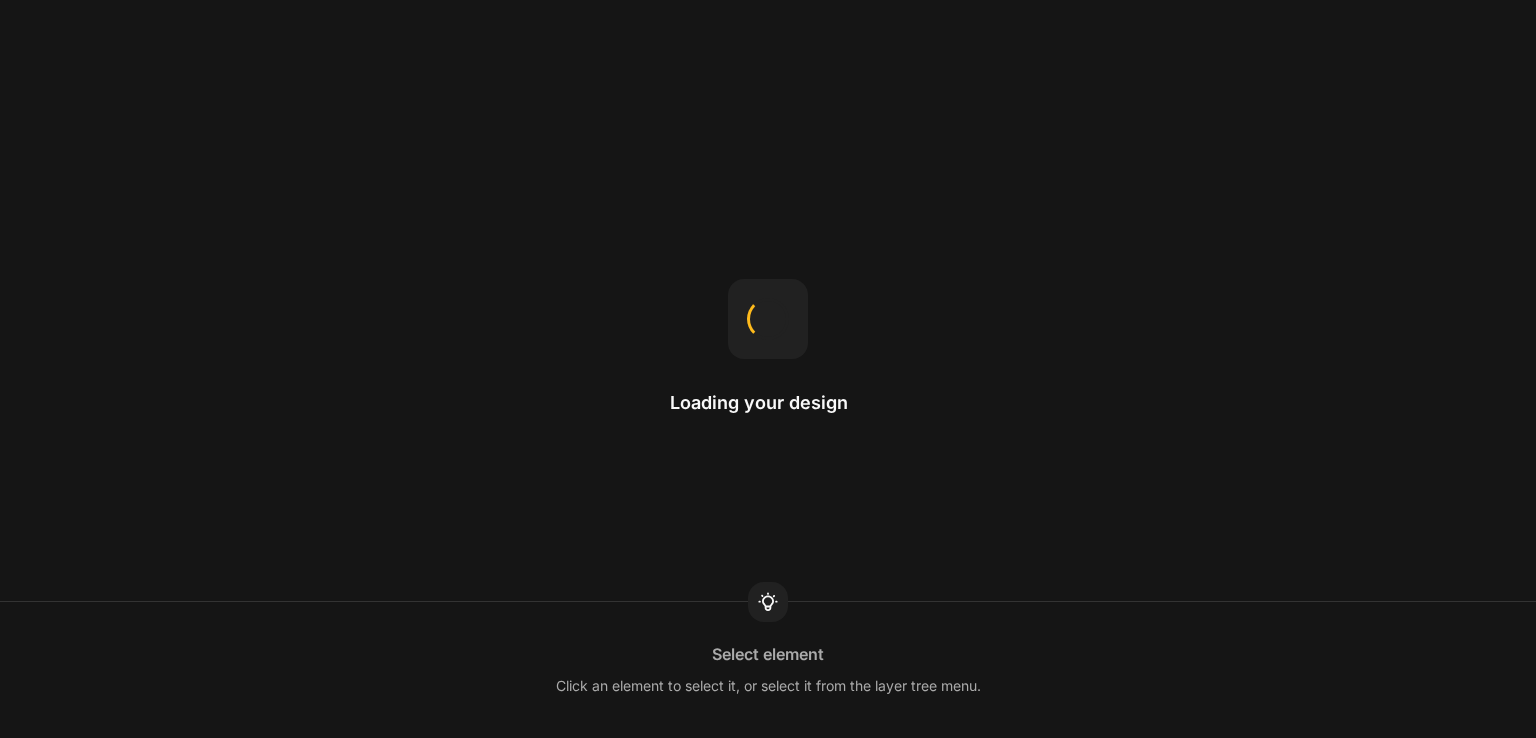 scroll, scrollTop: 0, scrollLeft: 0, axis: both 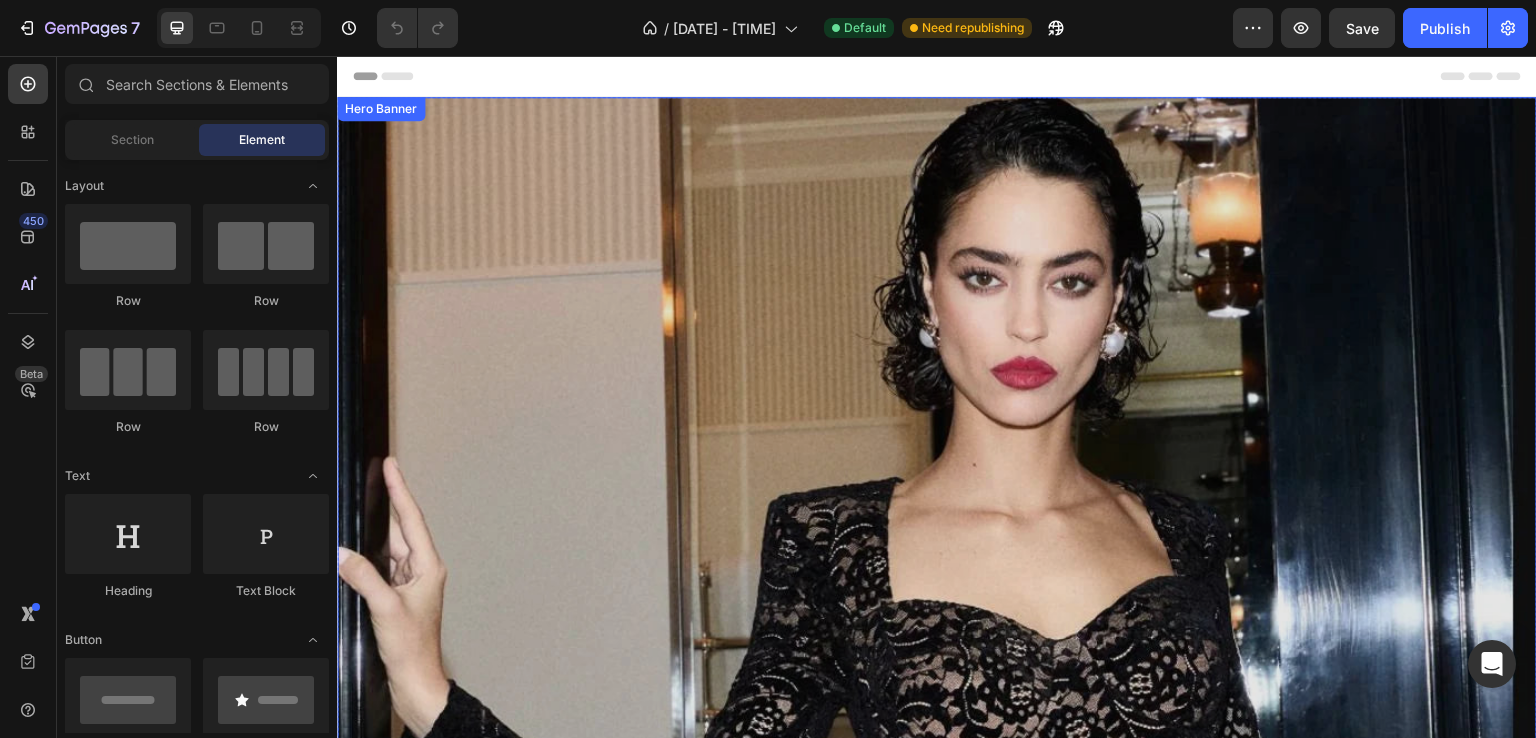 drag, startPoint x: 508, startPoint y: 305, endPoint x: 506, endPoint y: 287, distance: 18.110771 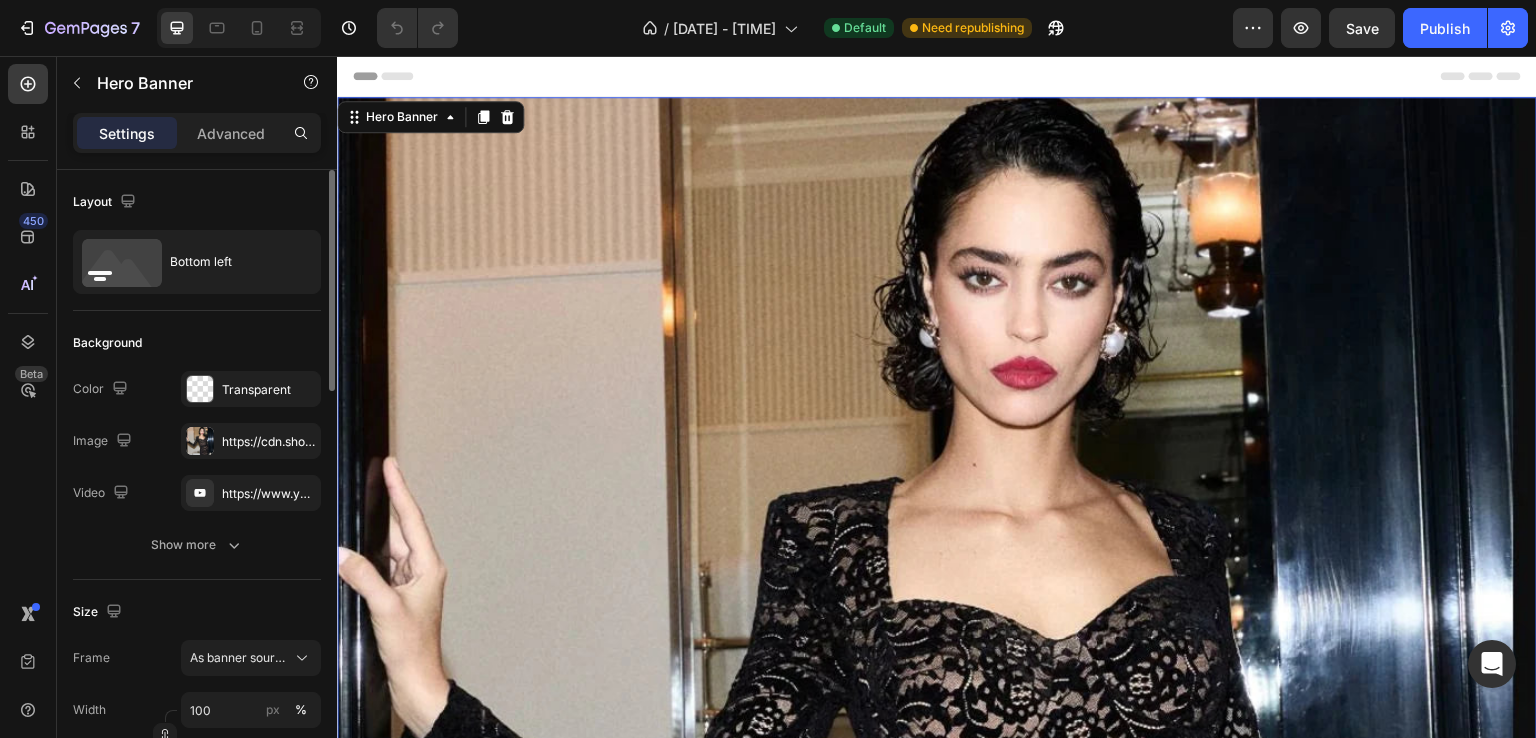 scroll, scrollTop: 100, scrollLeft: 0, axis: vertical 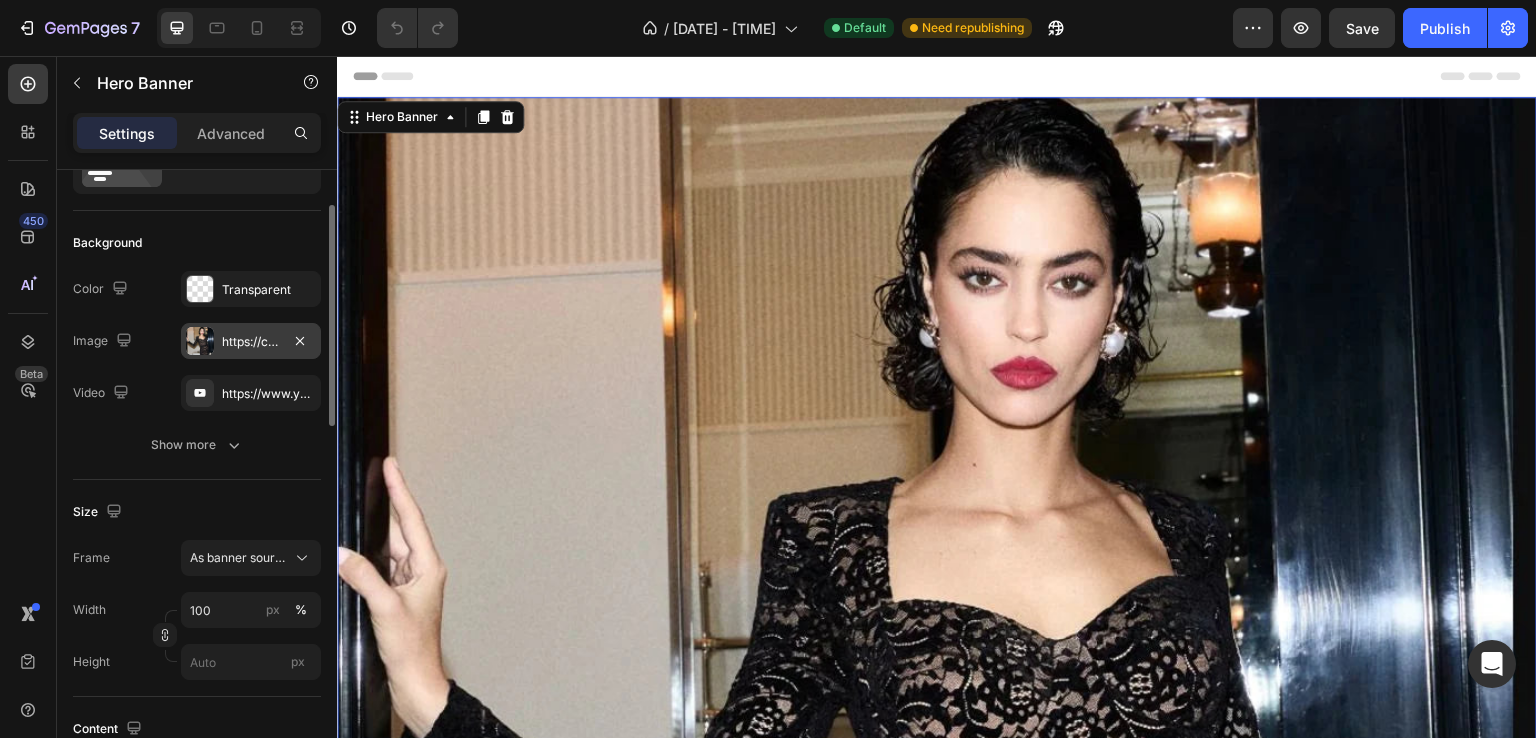 click on "https://cdn.shopify.com/s/files/1/0608/2710/7399/files/gempages_564892262857704210-d1f59bba-2062-4ca5-8bab-9c308585e97f.webp" at bounding box center (251, 341) 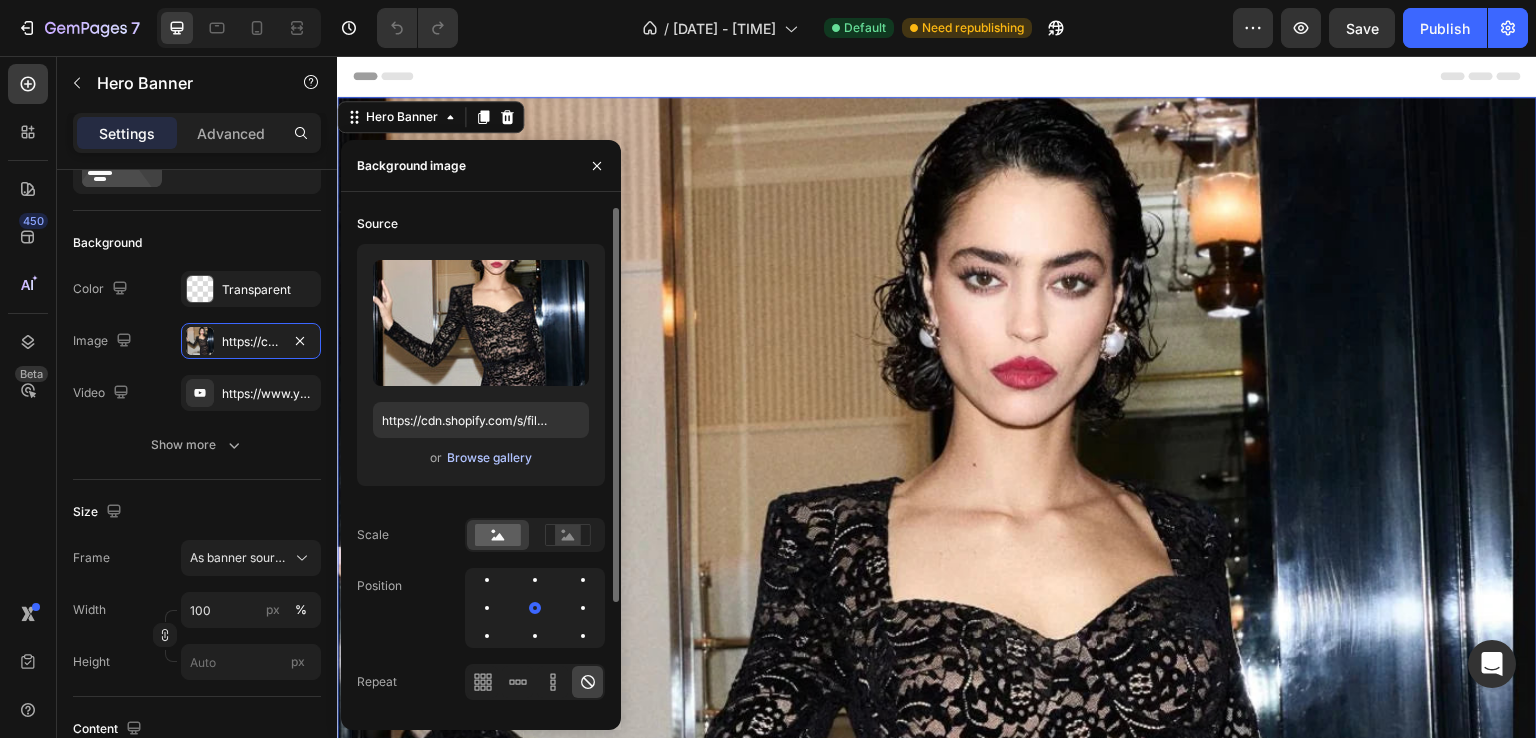 click on "Browse gallery" at bounding box center (489, 458) 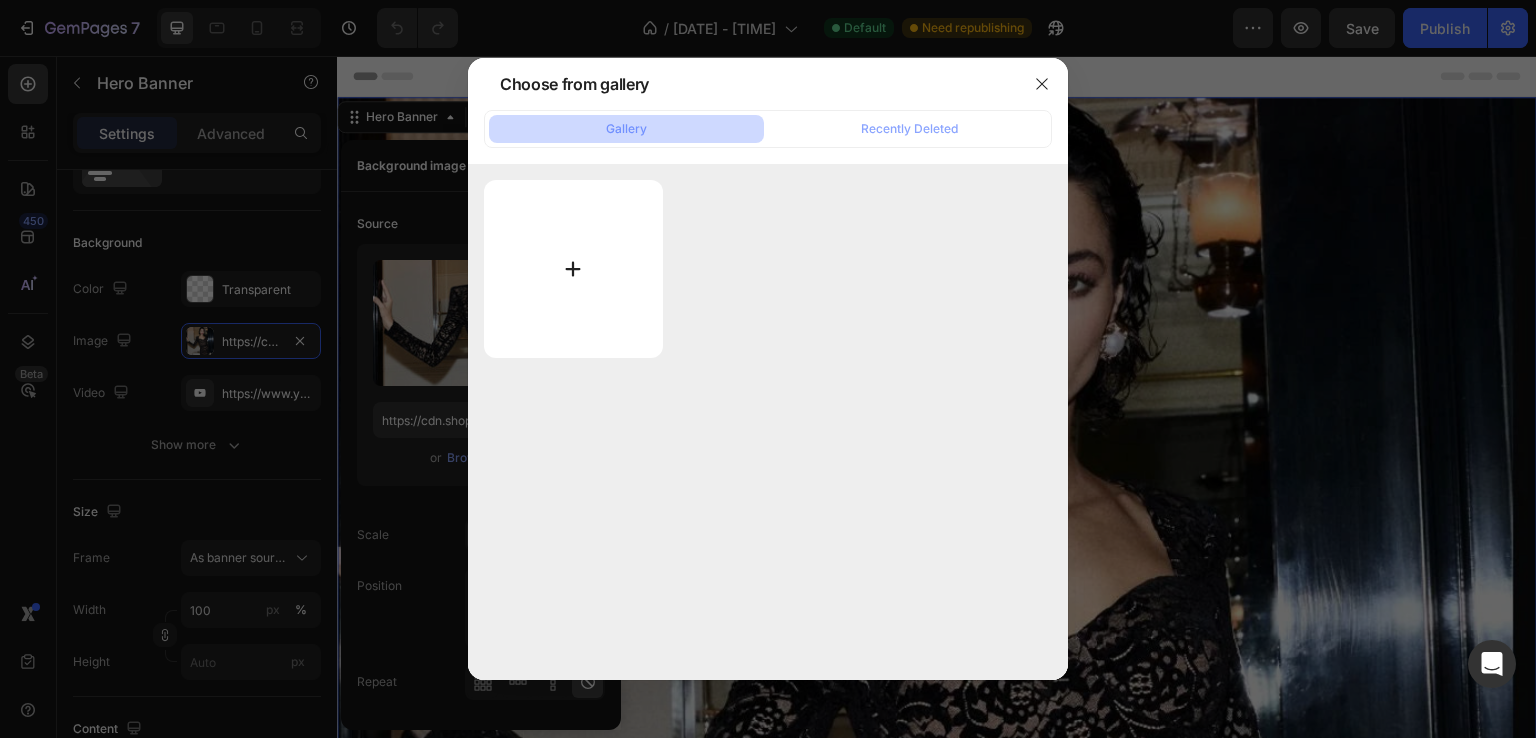 click at bounding box center (573, 269) 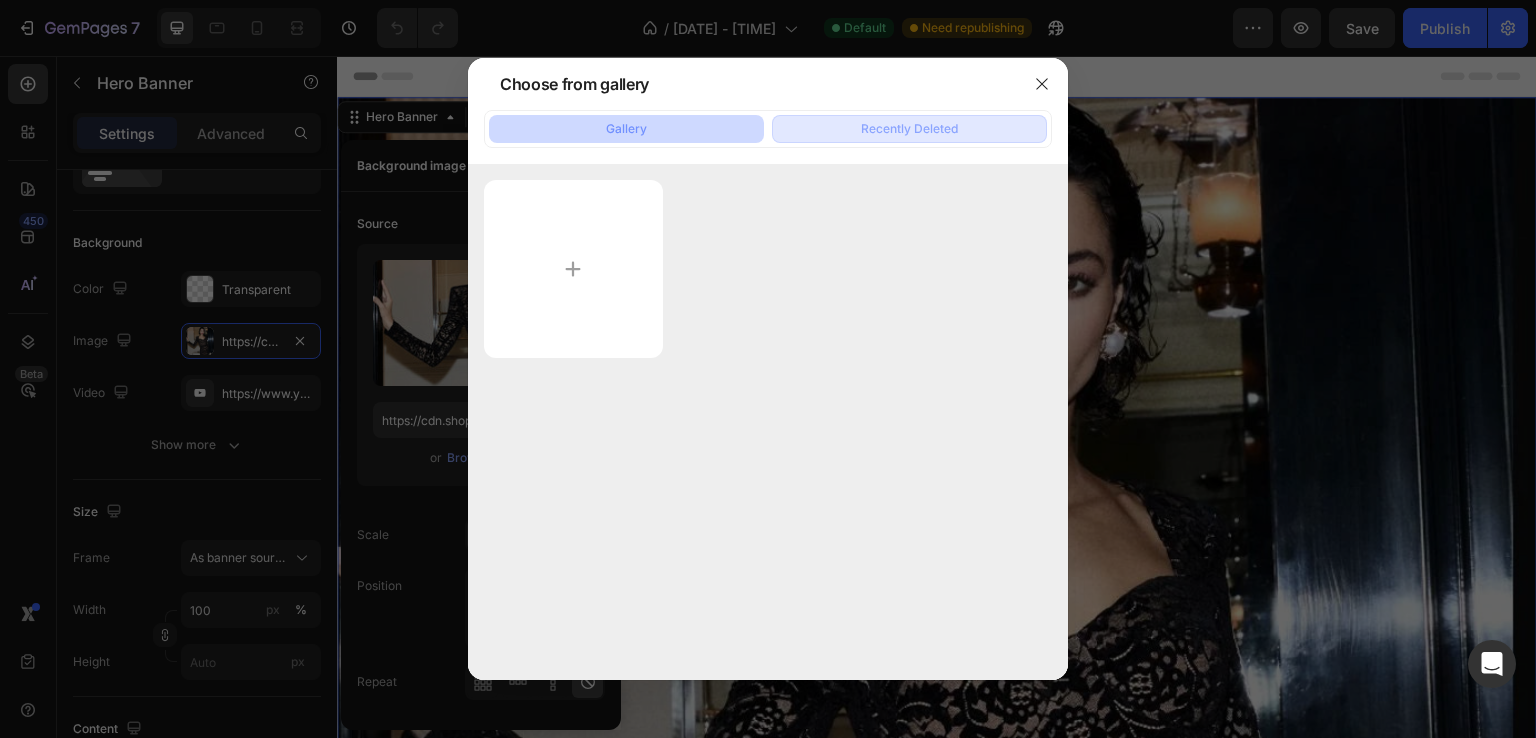 click on "Recently Deleted" at bounding box center [909, 129] 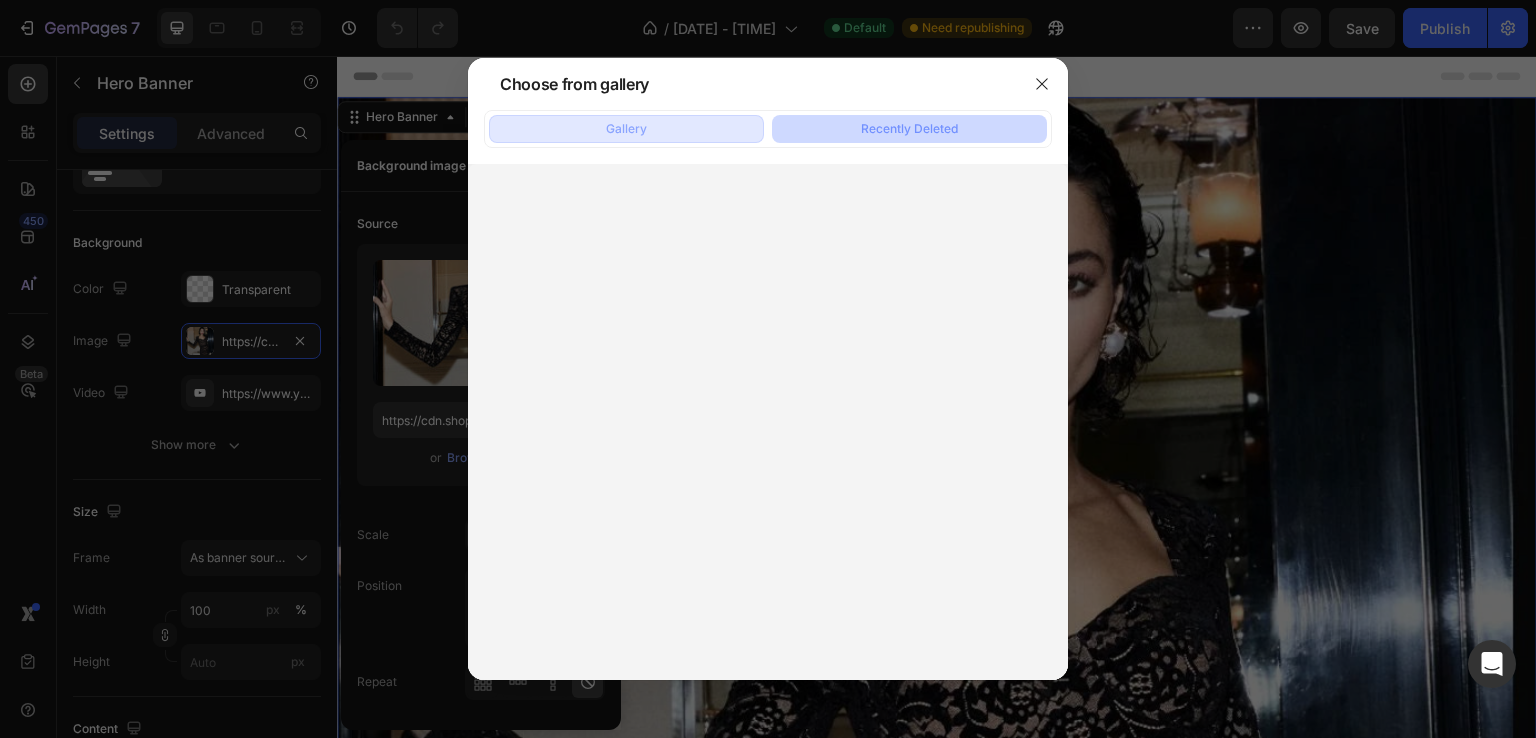 click on "Gallery" 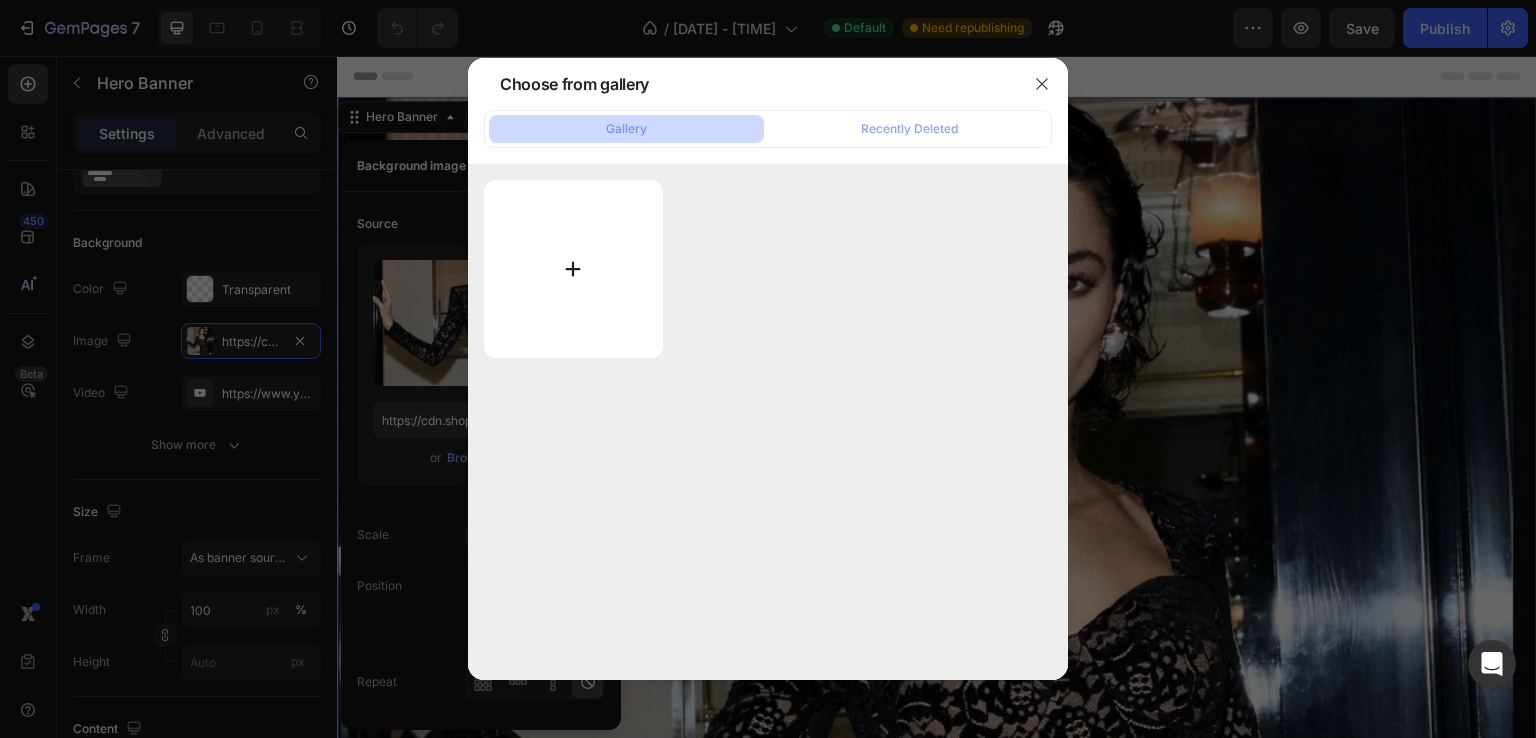 click at bounding box center [573, 269] 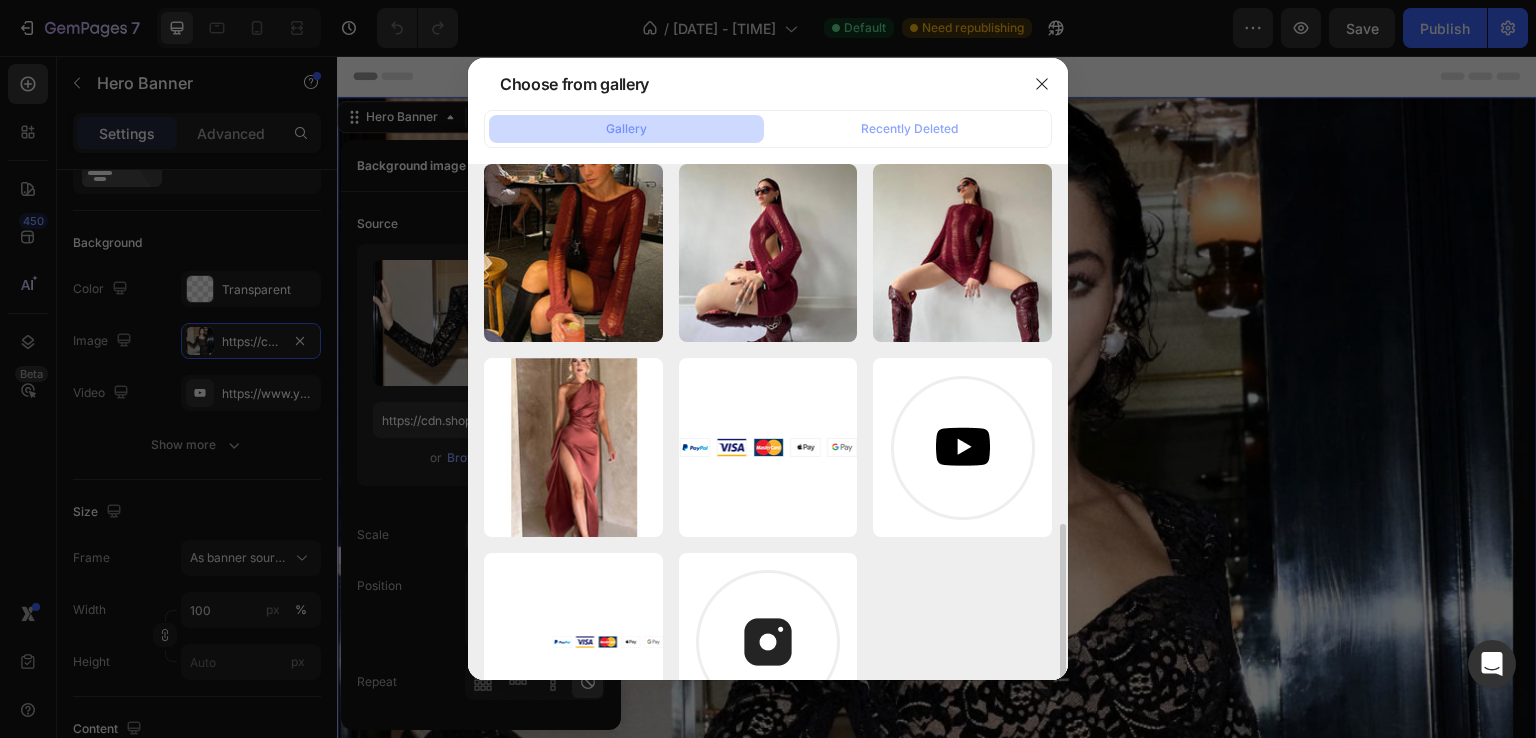 scroll, scrollTop: 668, scrollLeft: 0, axis: vertical 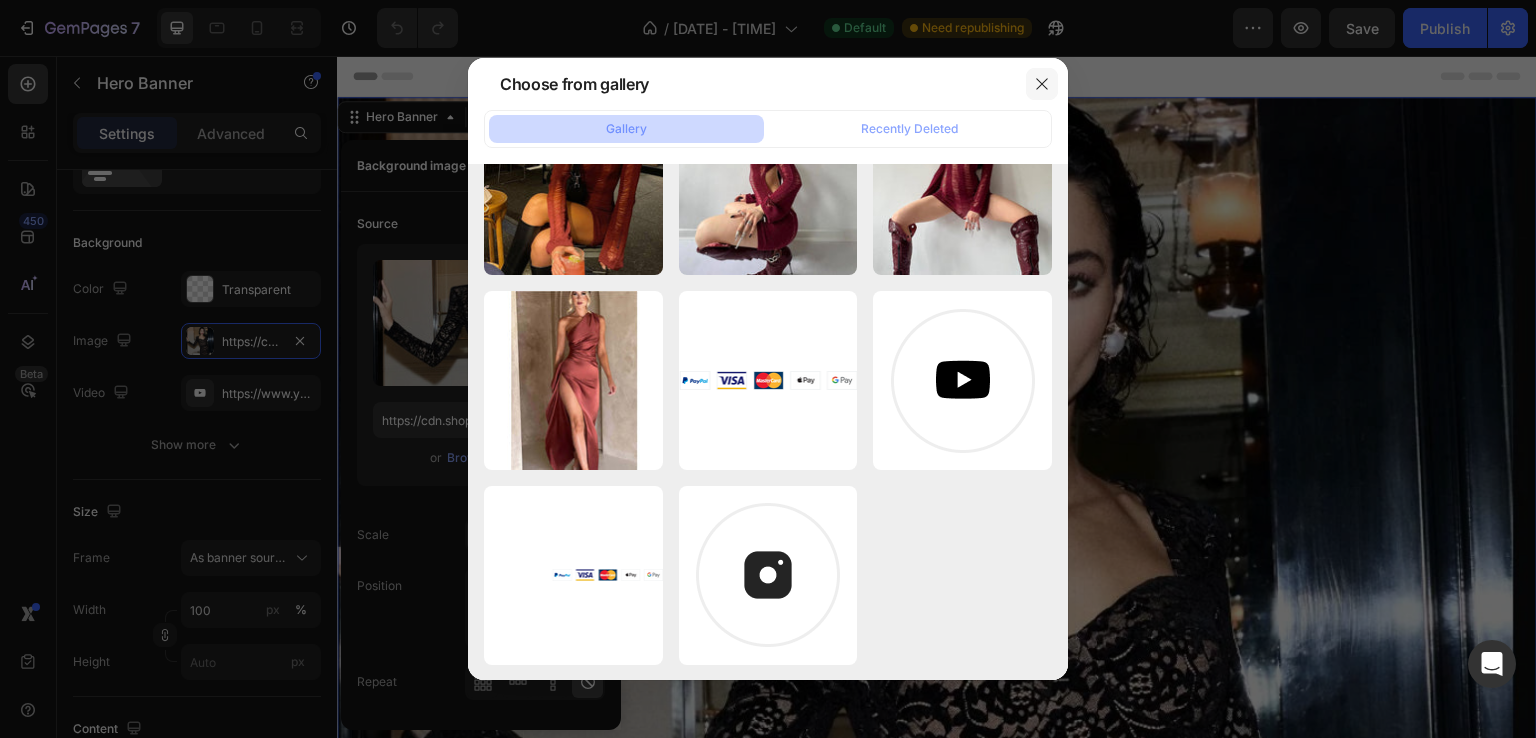 click at bounding box center (1042, 84) 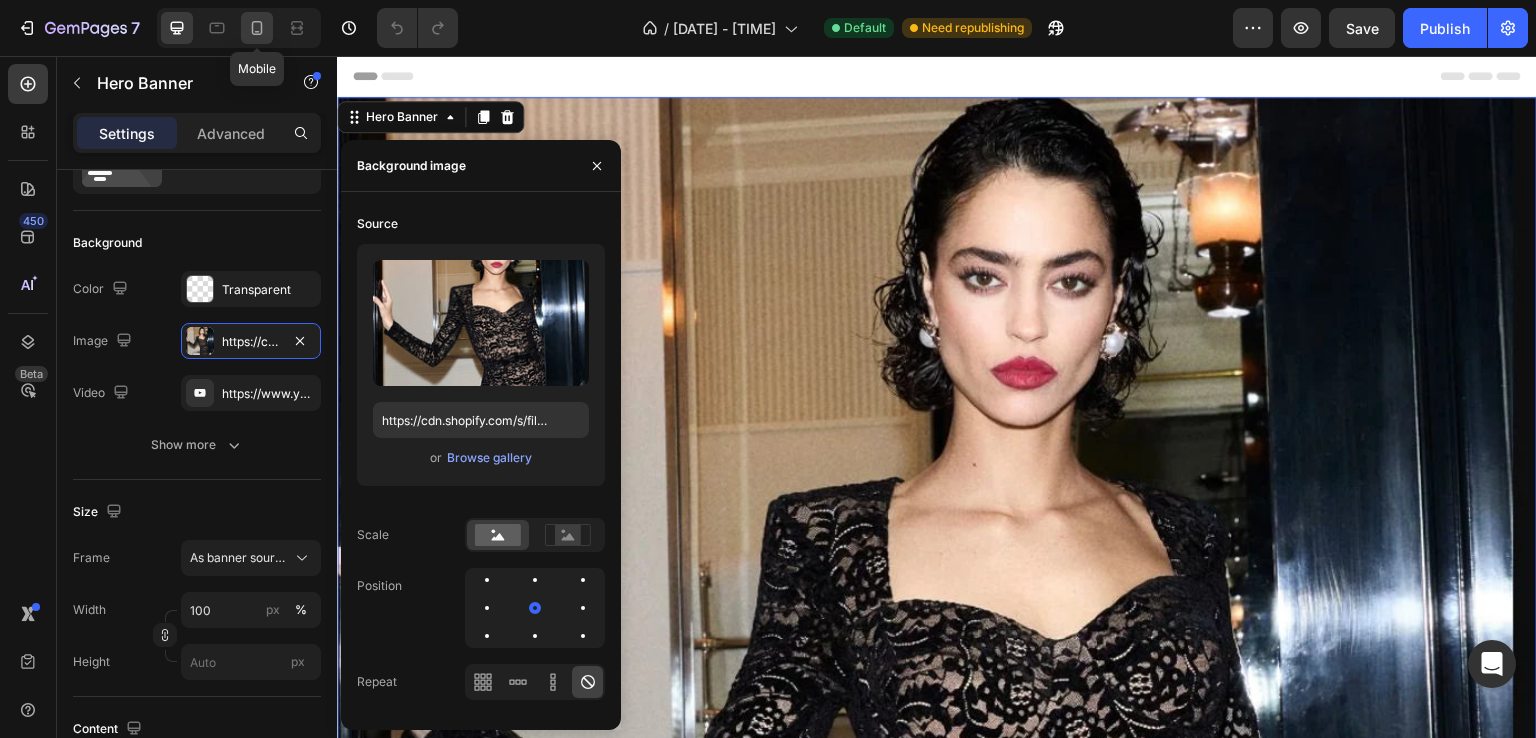 click 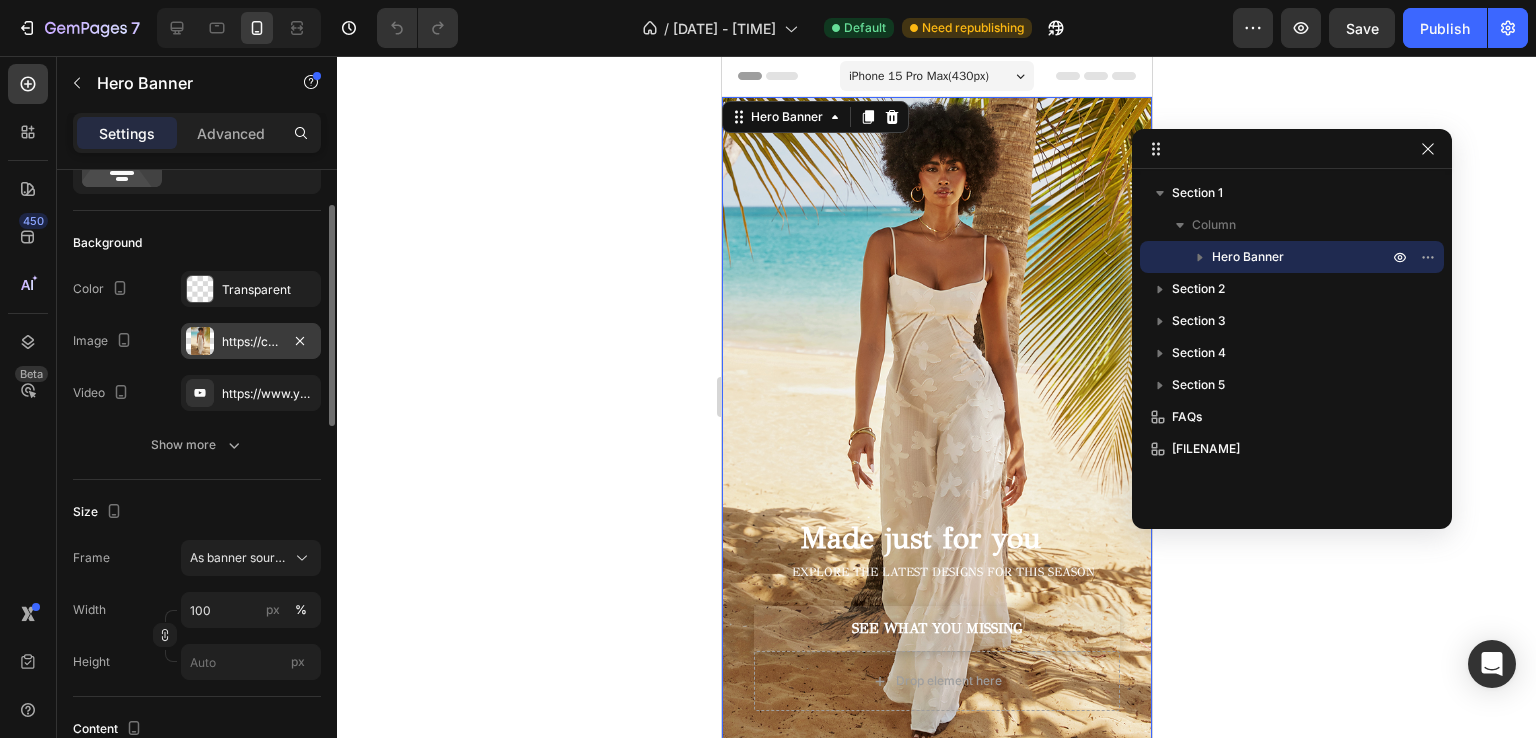 click on "https://cdn.shopify.com/s/files/1/0608/2710/7399/files/gempages_564892262857704210-2d61f371-06b1-4028-a972-52682f32df40.png" at bounding box center [251, 342] 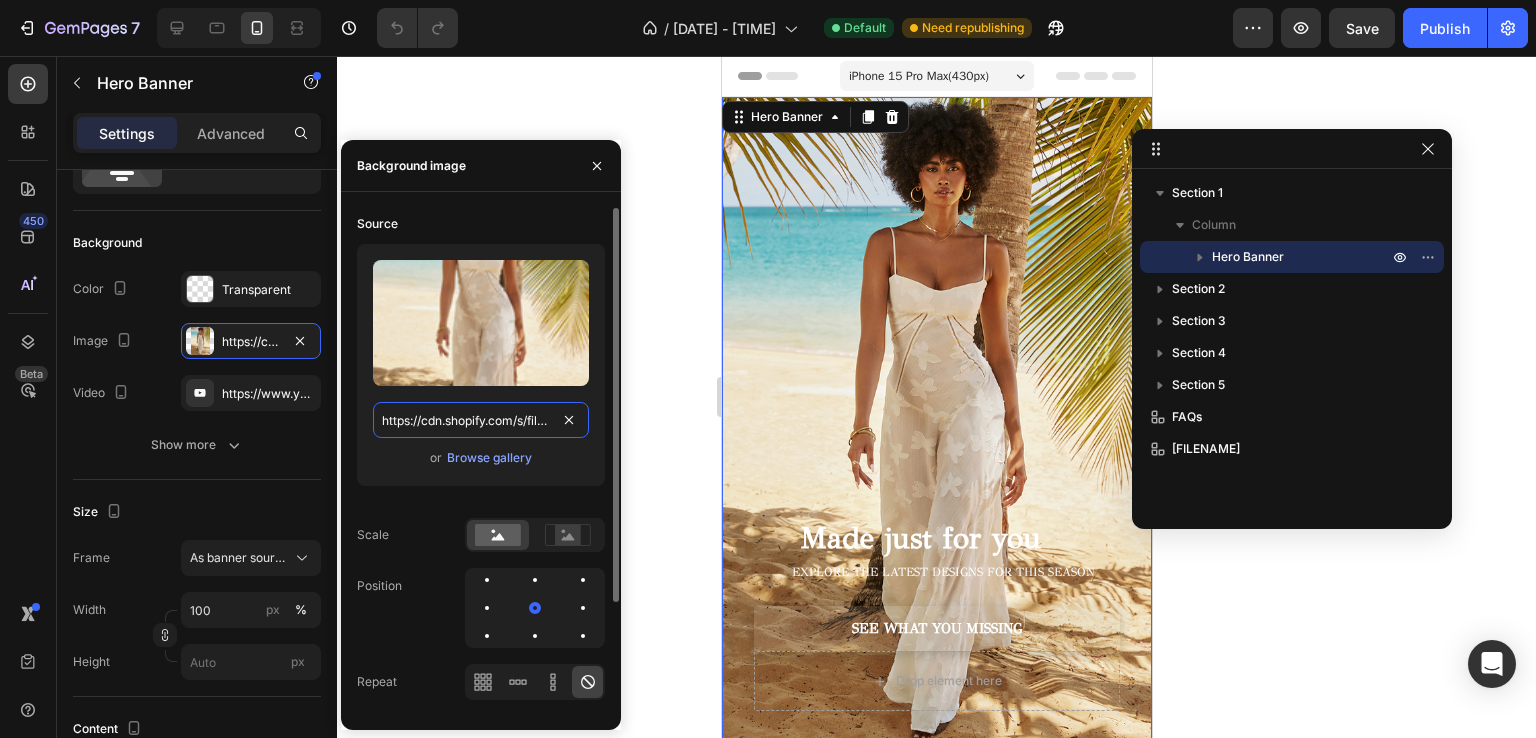click on "https://cdn.shopify.com/s/files/1/0608/2710/7399/files/gempages_564892262857704210-2d61f371-06b1-4028-a972-52682f32df40.png" at bounding box center (481, 420) 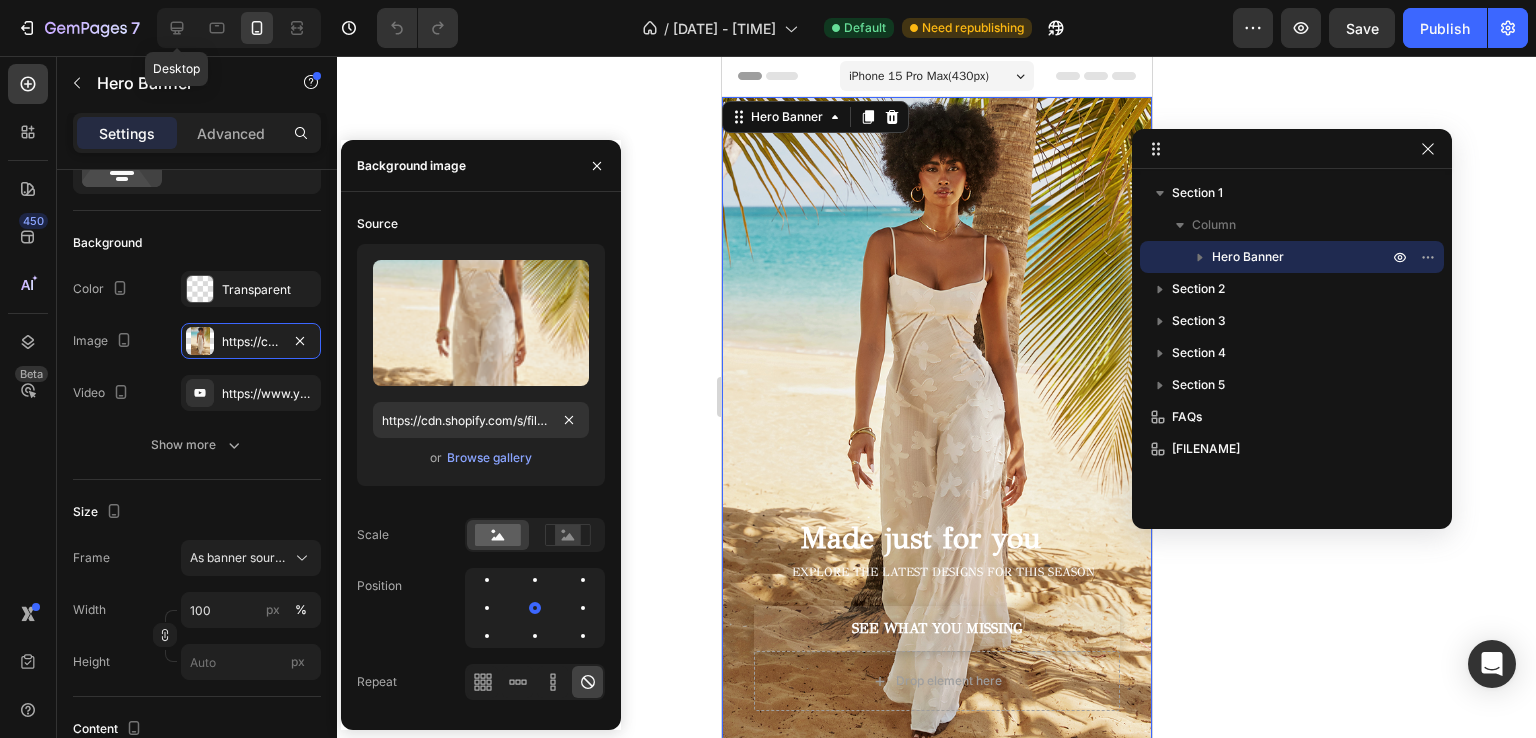 click on "Desktop" at bounding box center (235, 28) 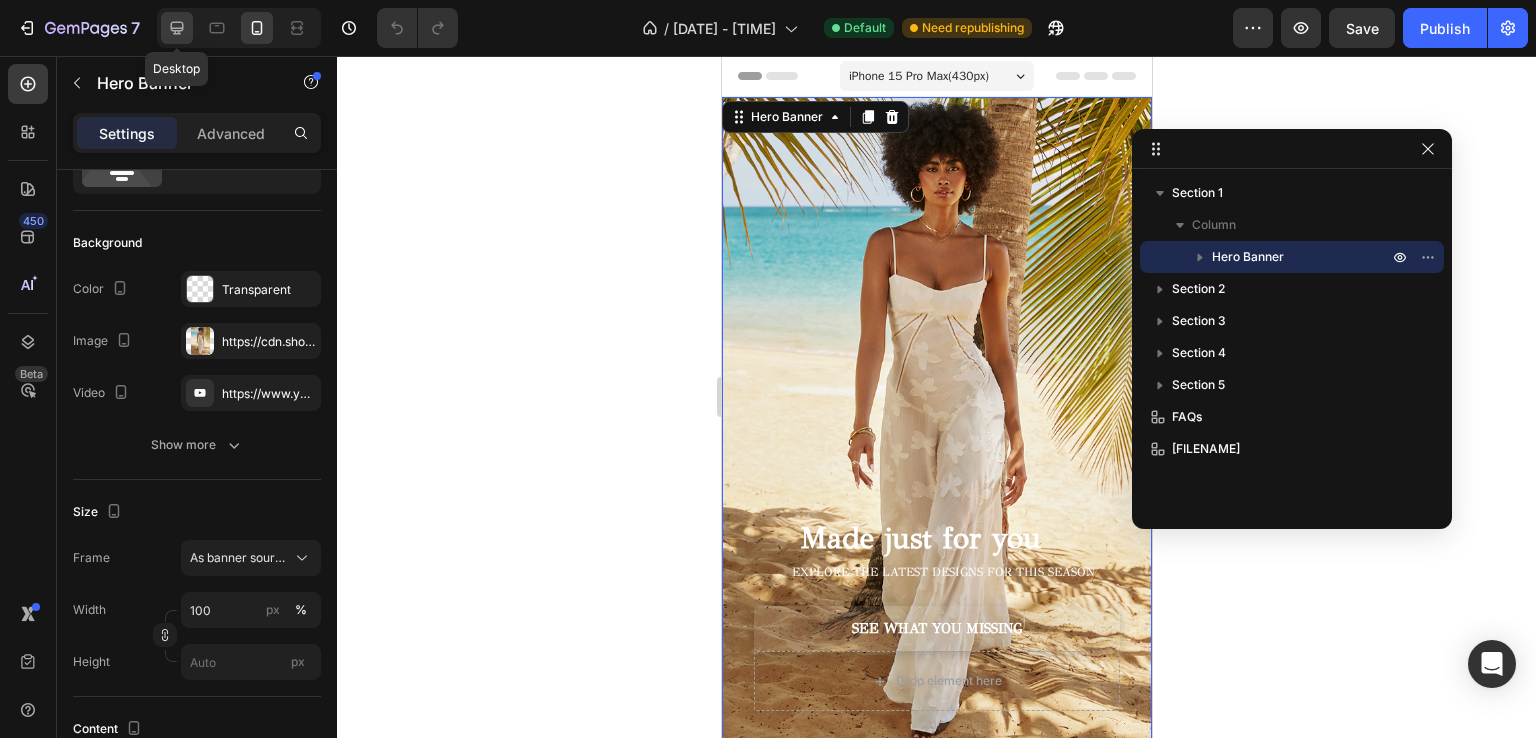 click 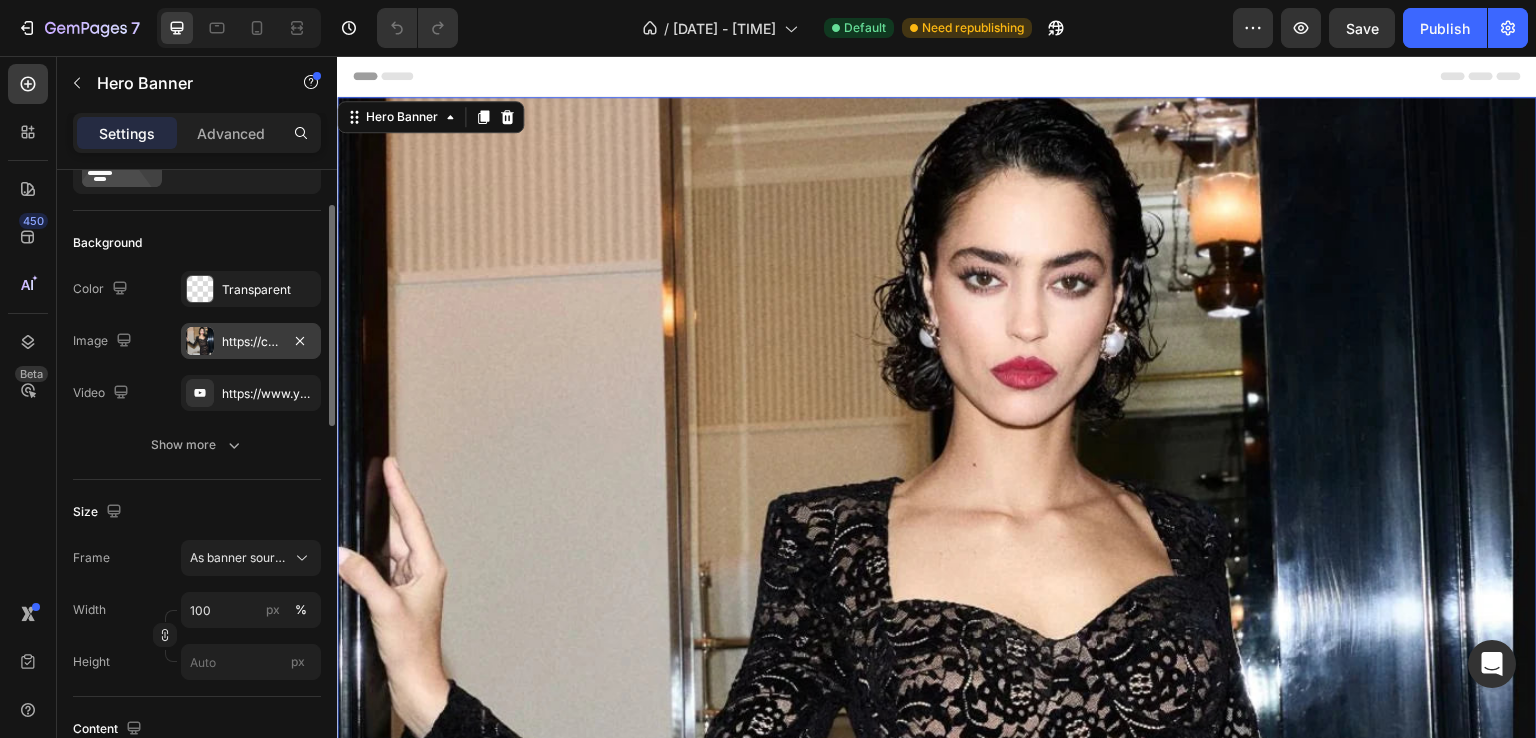 click on "https://cdn.shopify.com/s/files/1/0608/2710/7399/files/gempages_564892262857704210-d1f59bba-2062-4ca5-8bab-9c308585e97f.webp" at bounding box center (251, 341) 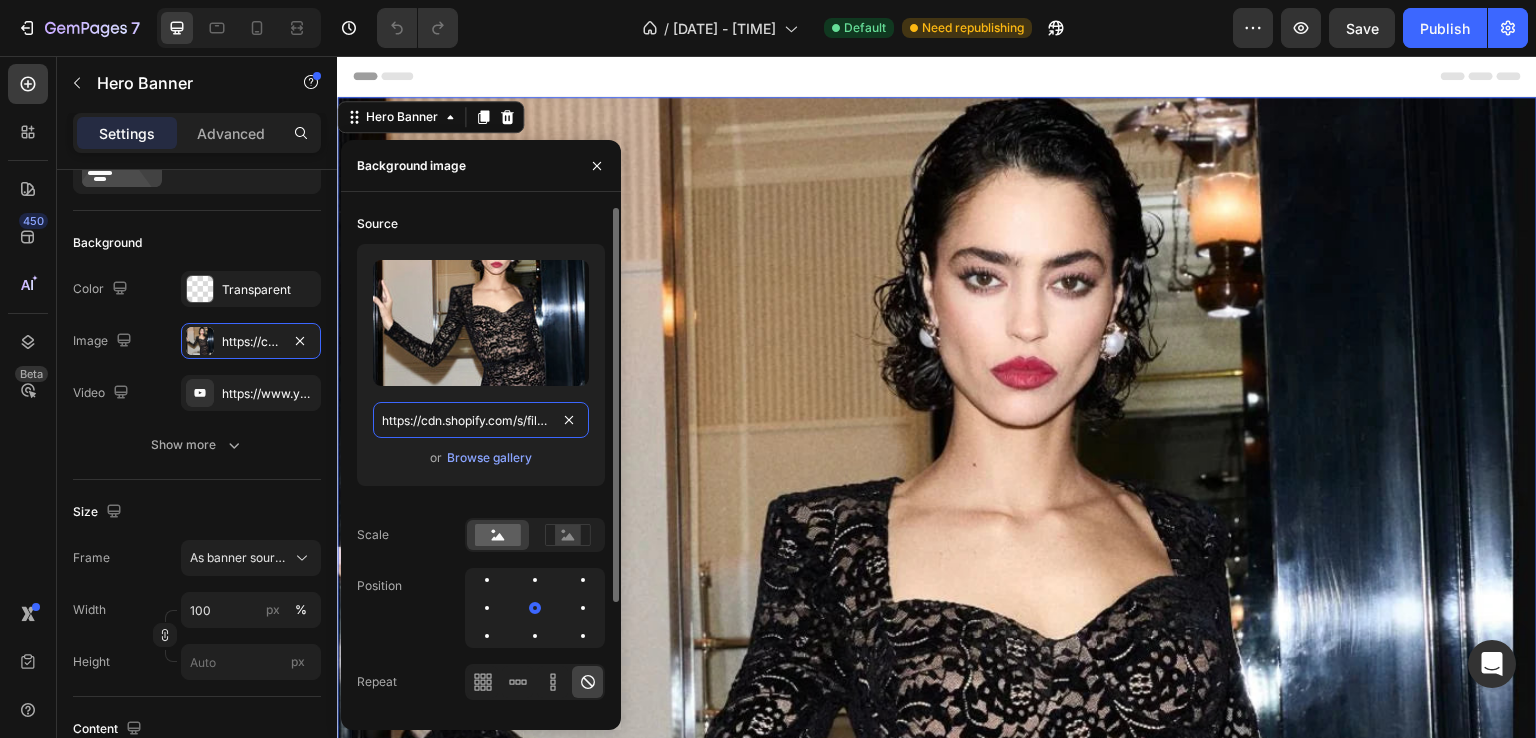click on "https://cdn.shopify.com/s/files/1/0608/2710/7399/files/gempages_564892262857704210-d1f59bba-2062-4ca5-8bab-9c308585e97f.webp" at bounding box center [481, 420] 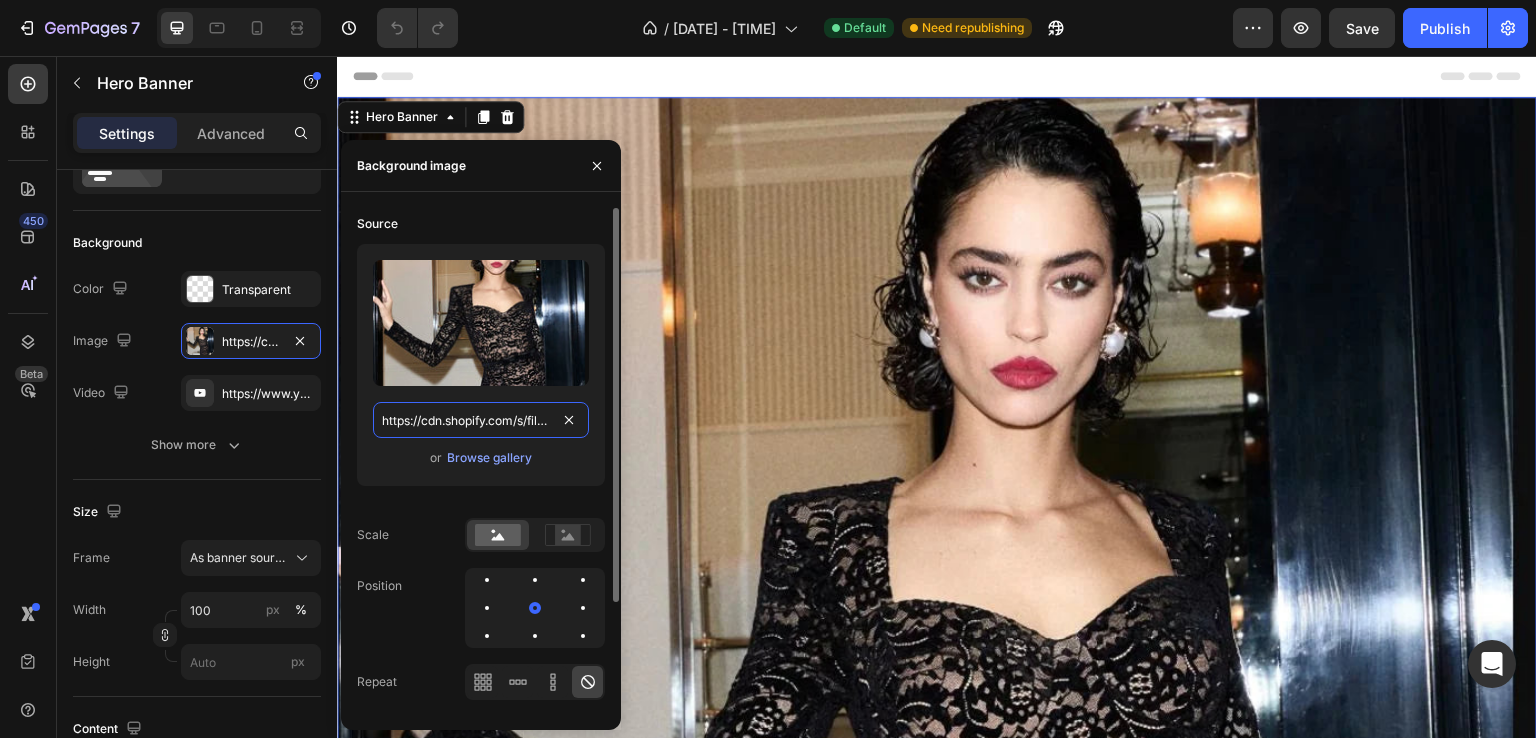 paste on "2d61f371-06b1-4028-a972-52682f32df40.png" 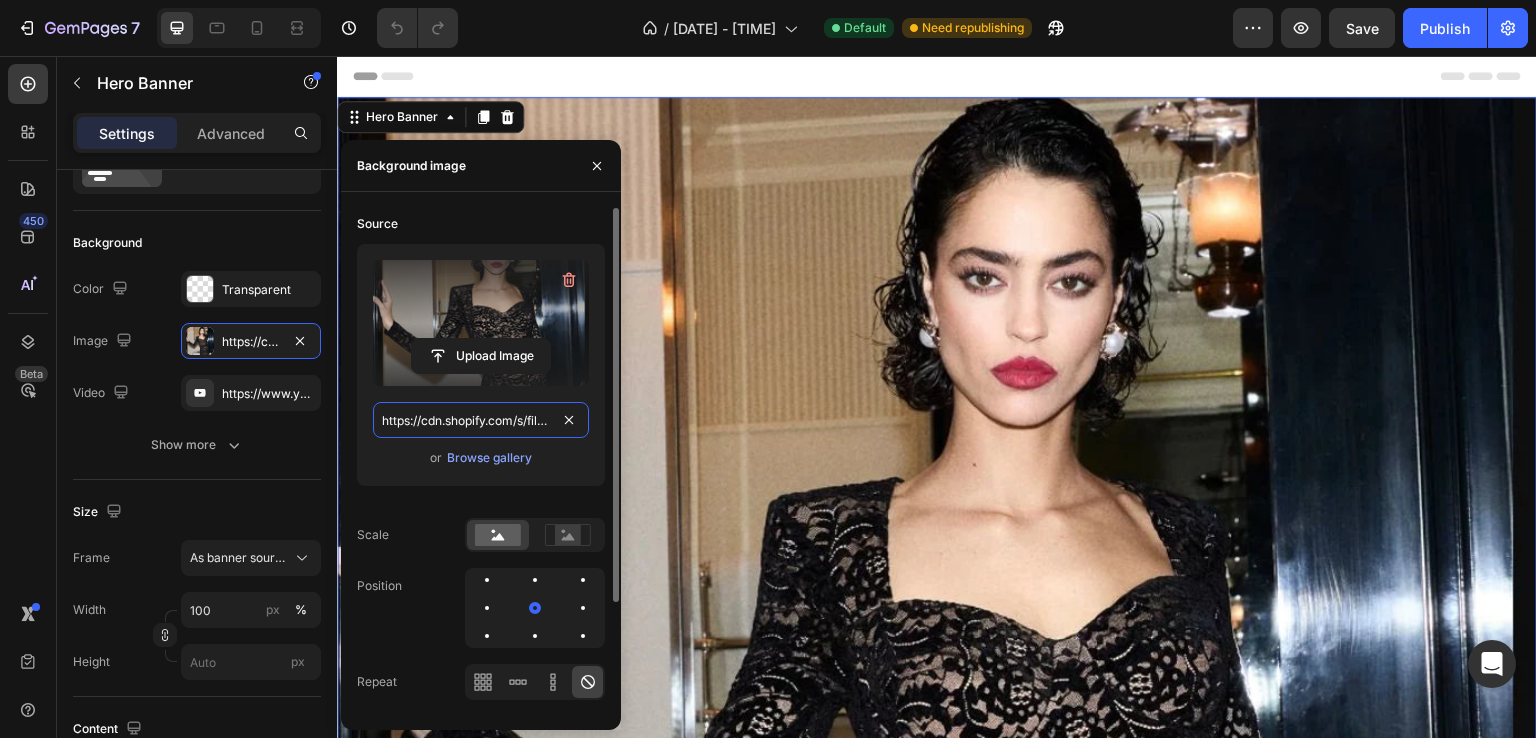 scroll, scrollTop: 0, scrollLeft: 611, axis: horizontal 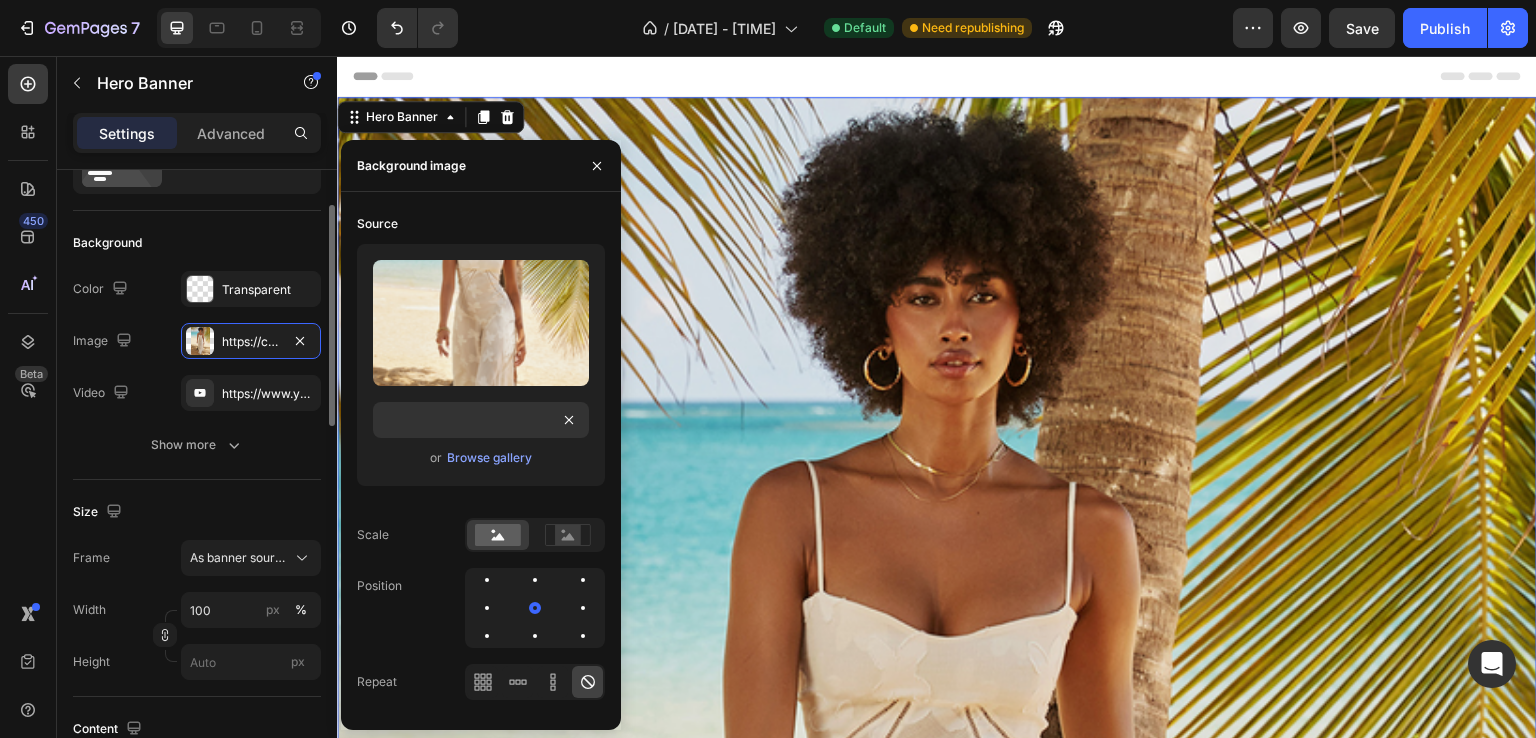 click on "Size Frame As banner source Width 100 px % Height px" 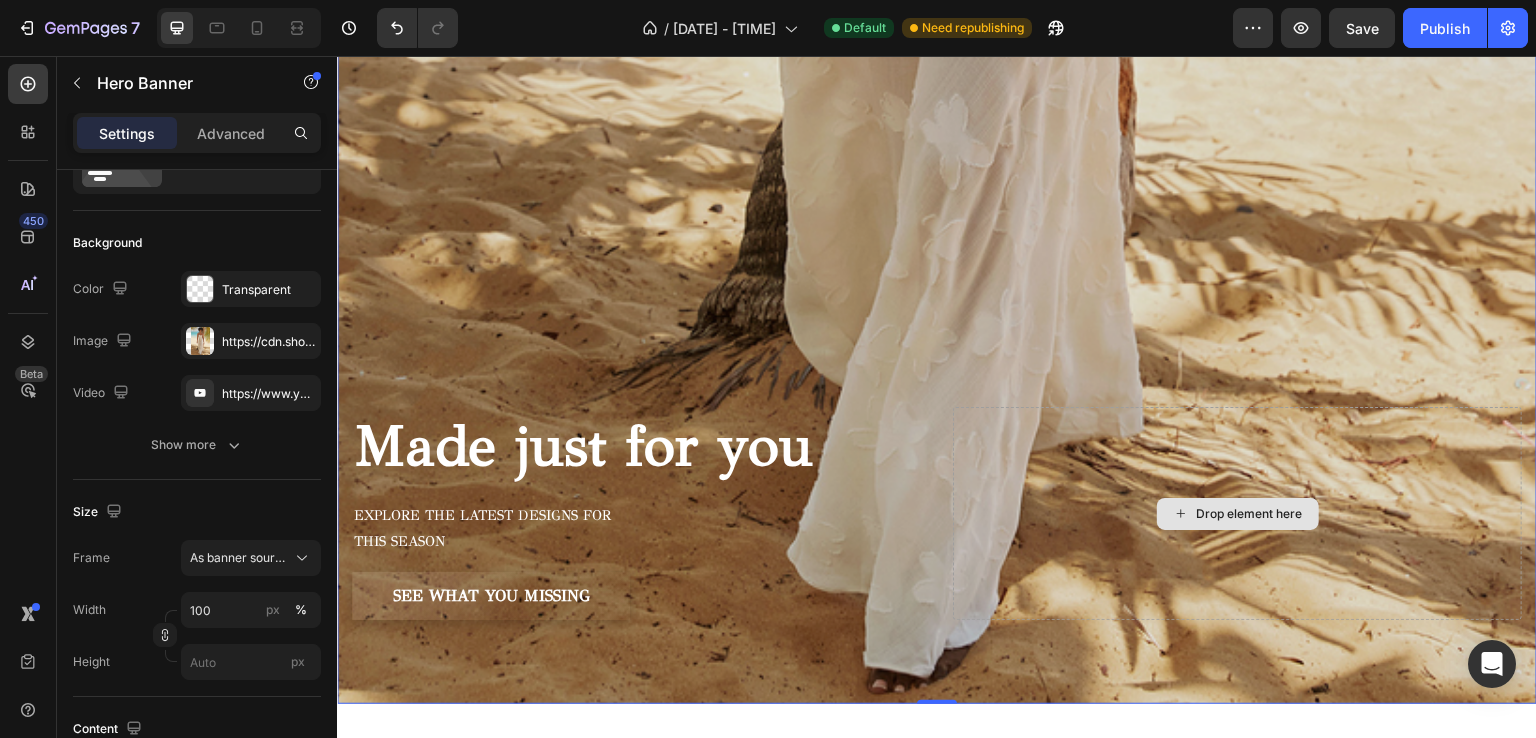scroll, scrollTop: 1200, scrollLeft: 0, axis: vertical 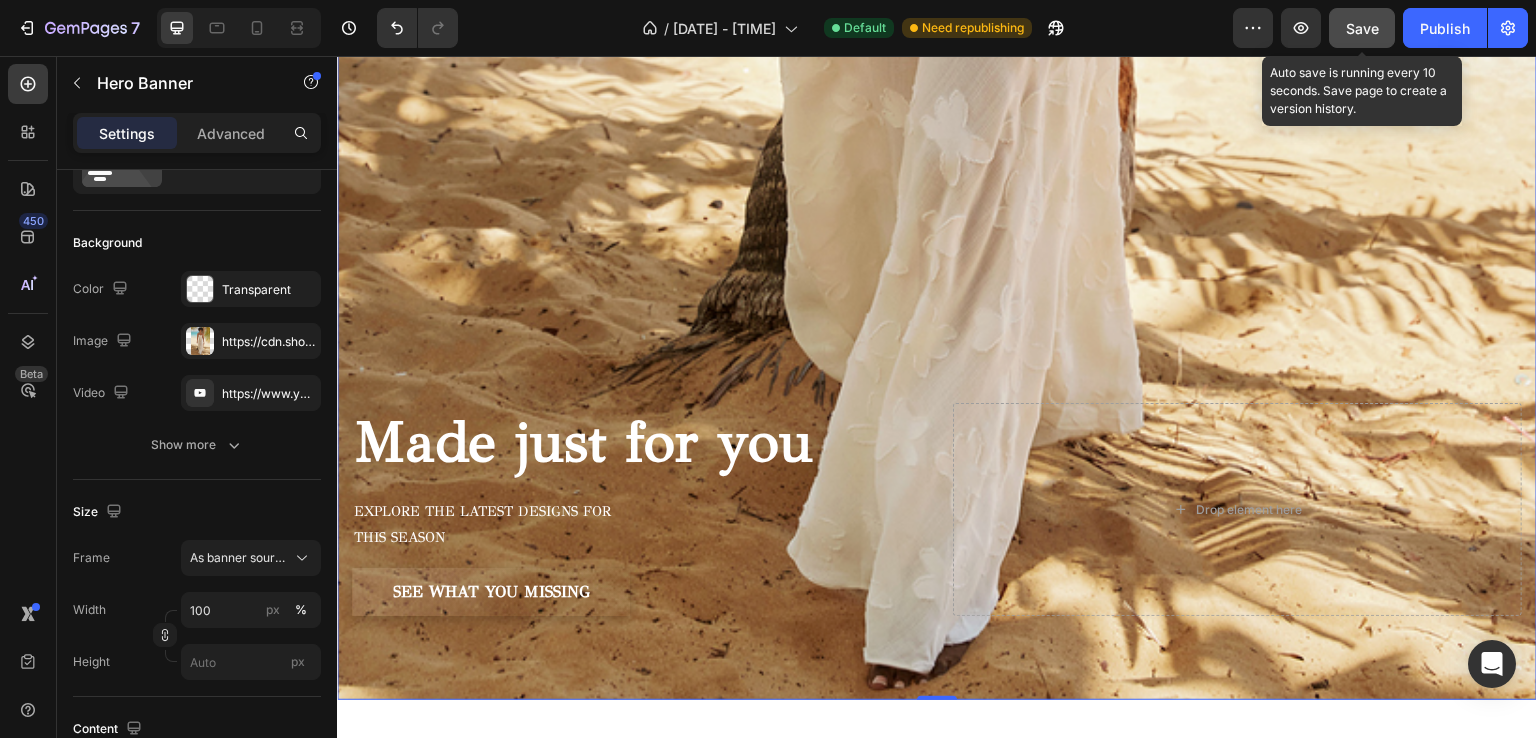 click on "Save" 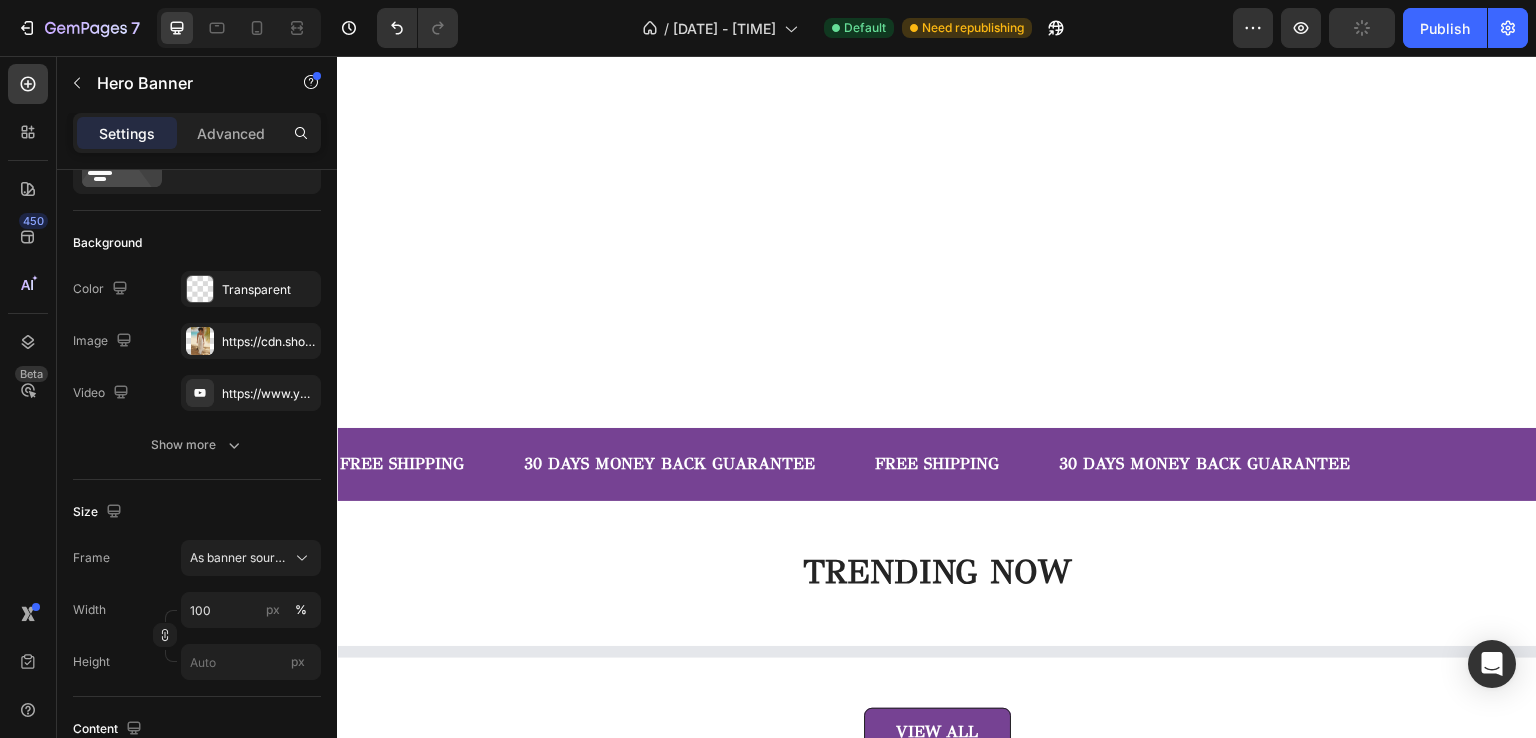 scroll, scrollTop: 2400, scrollLeft: 0, axis: vertical 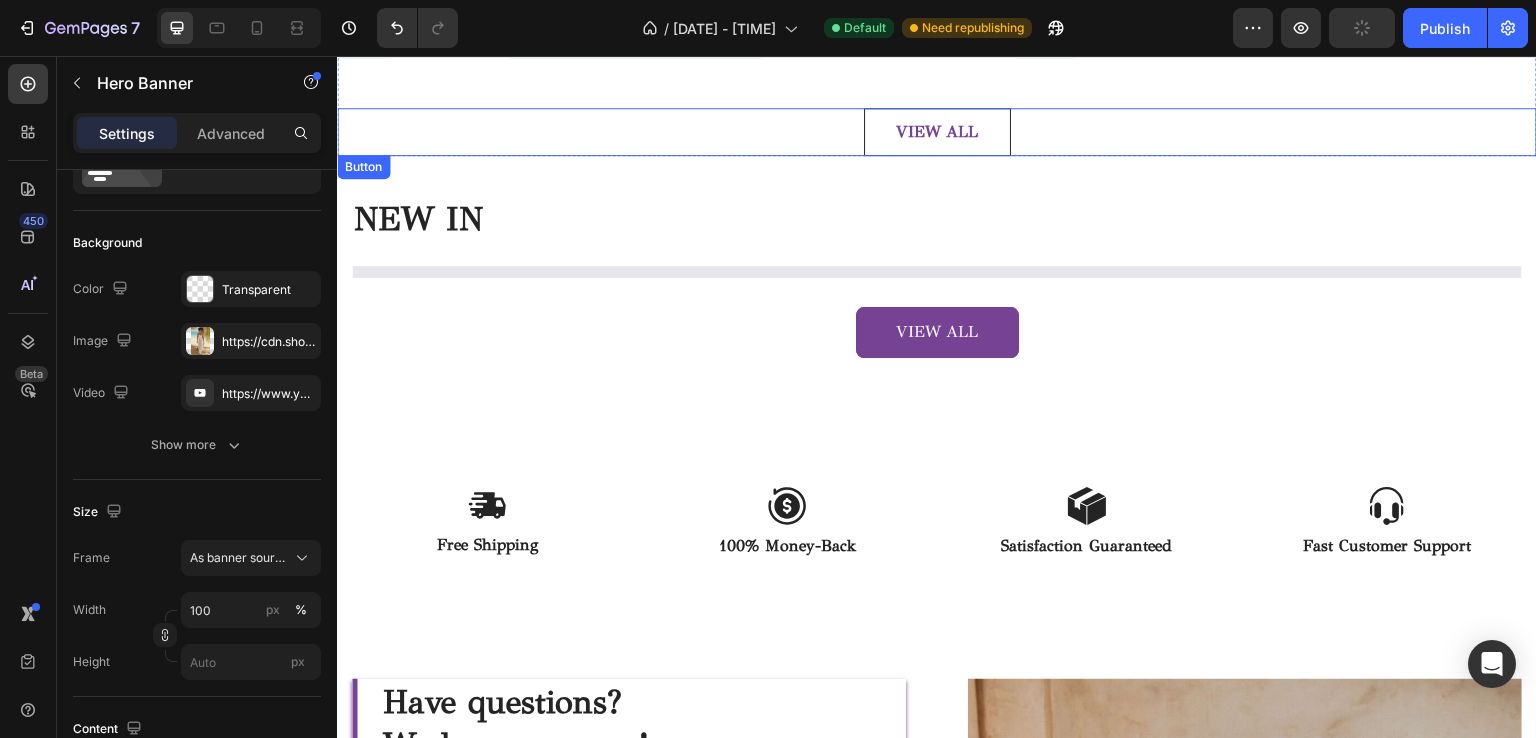 click on "VIEW ALL" at bounding box center (937, 132) 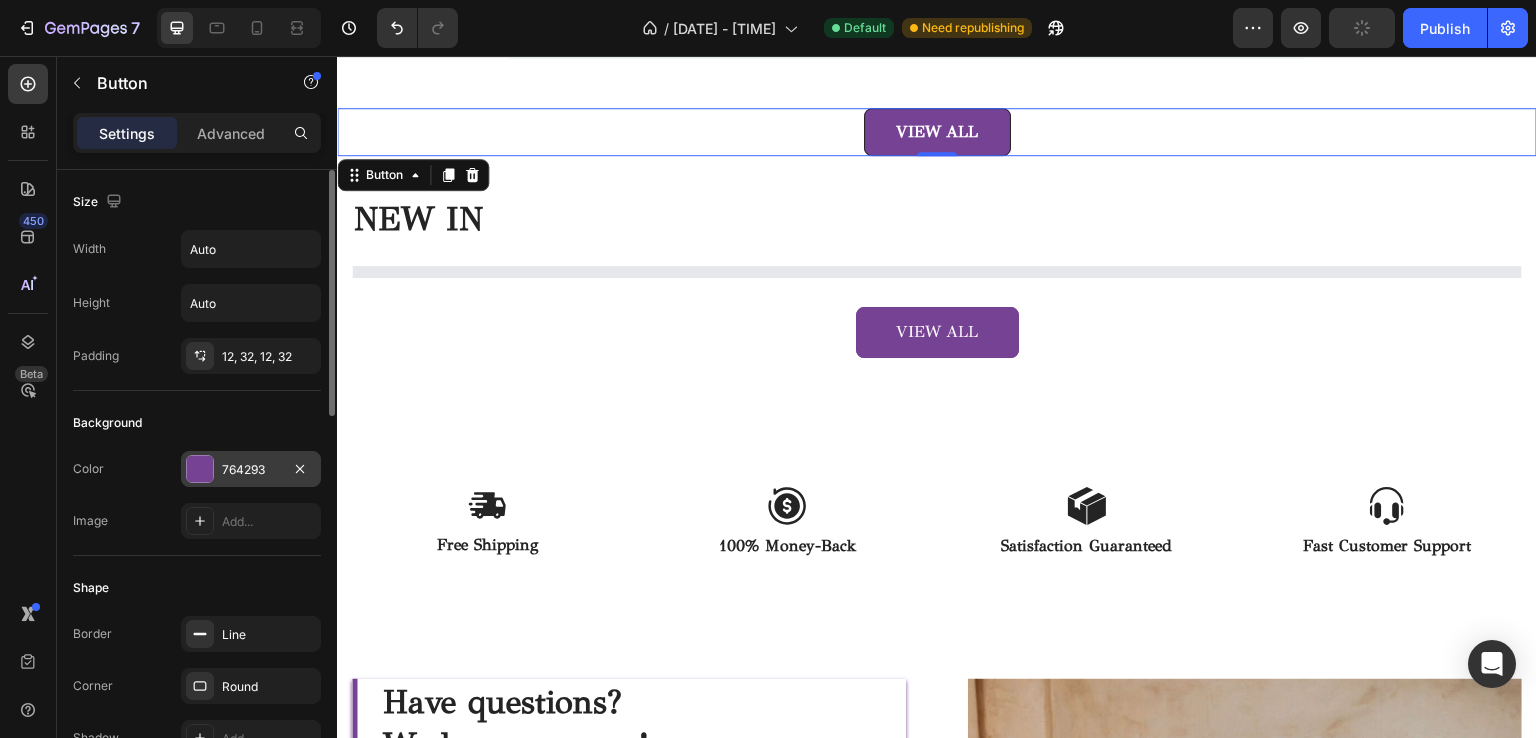 scroll, scrollTop: 200, scrollLeft: 0, axis: vertical 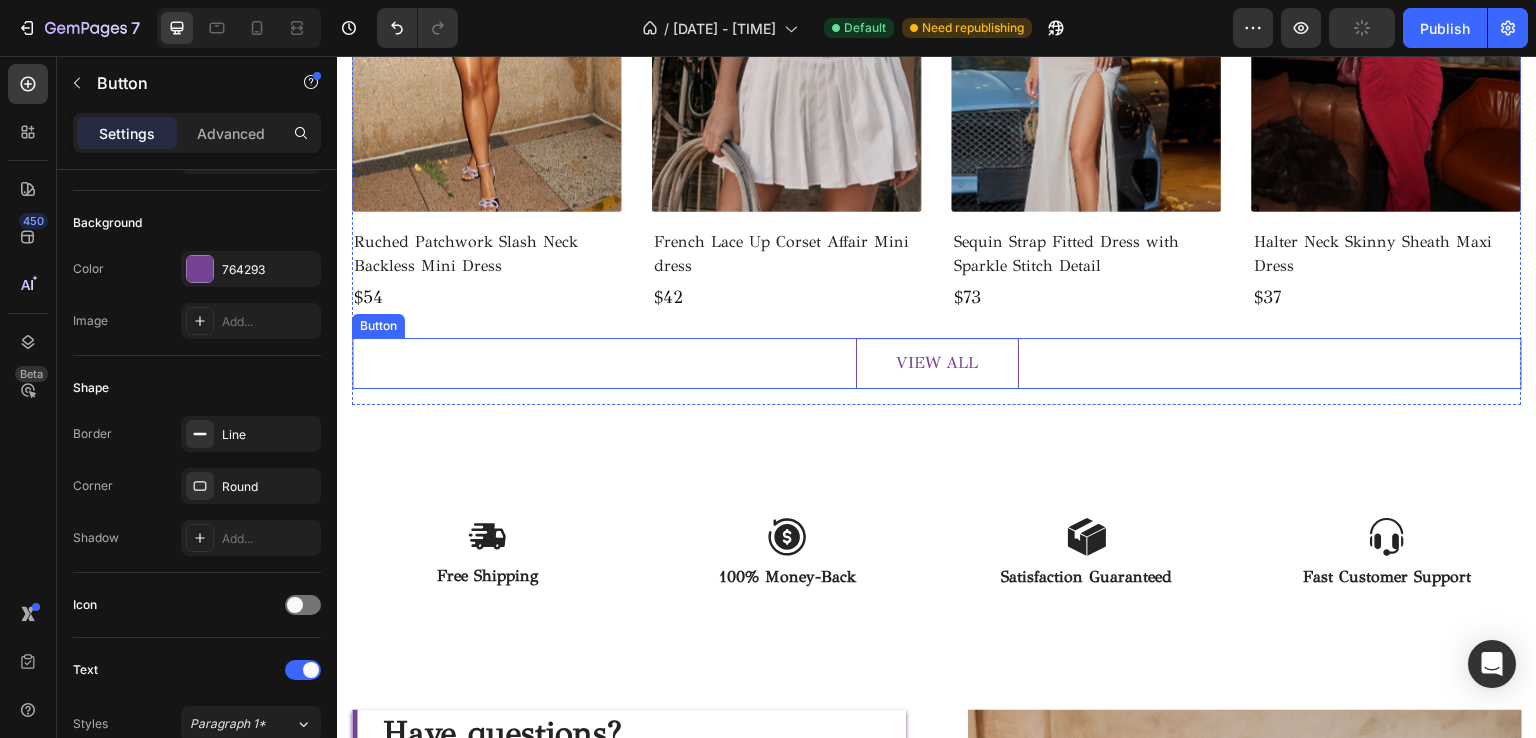 click on "VIEW ALL" at bounding box center [937, 363] 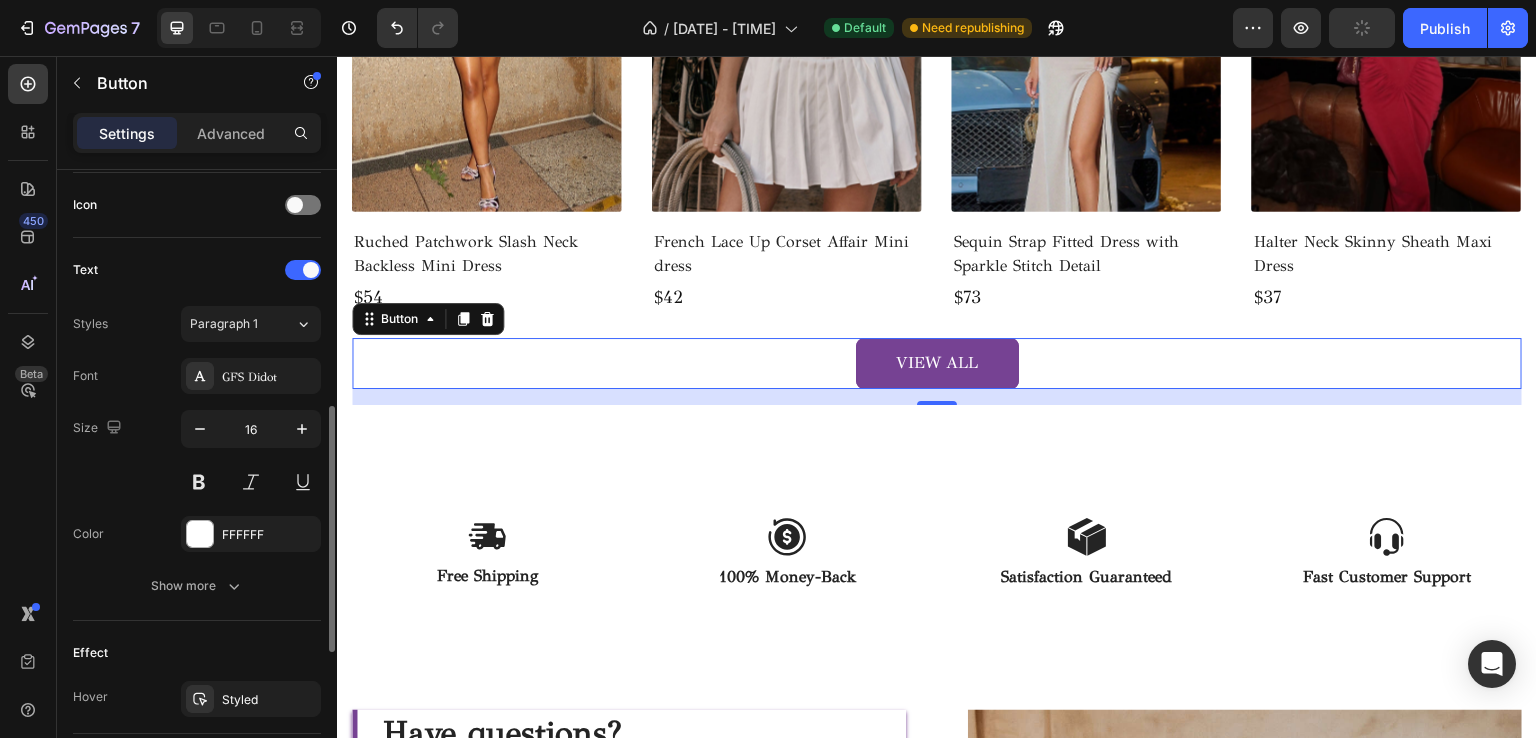 scroll, scrollTop: 800, scrollLeft: 0, axis: vertical 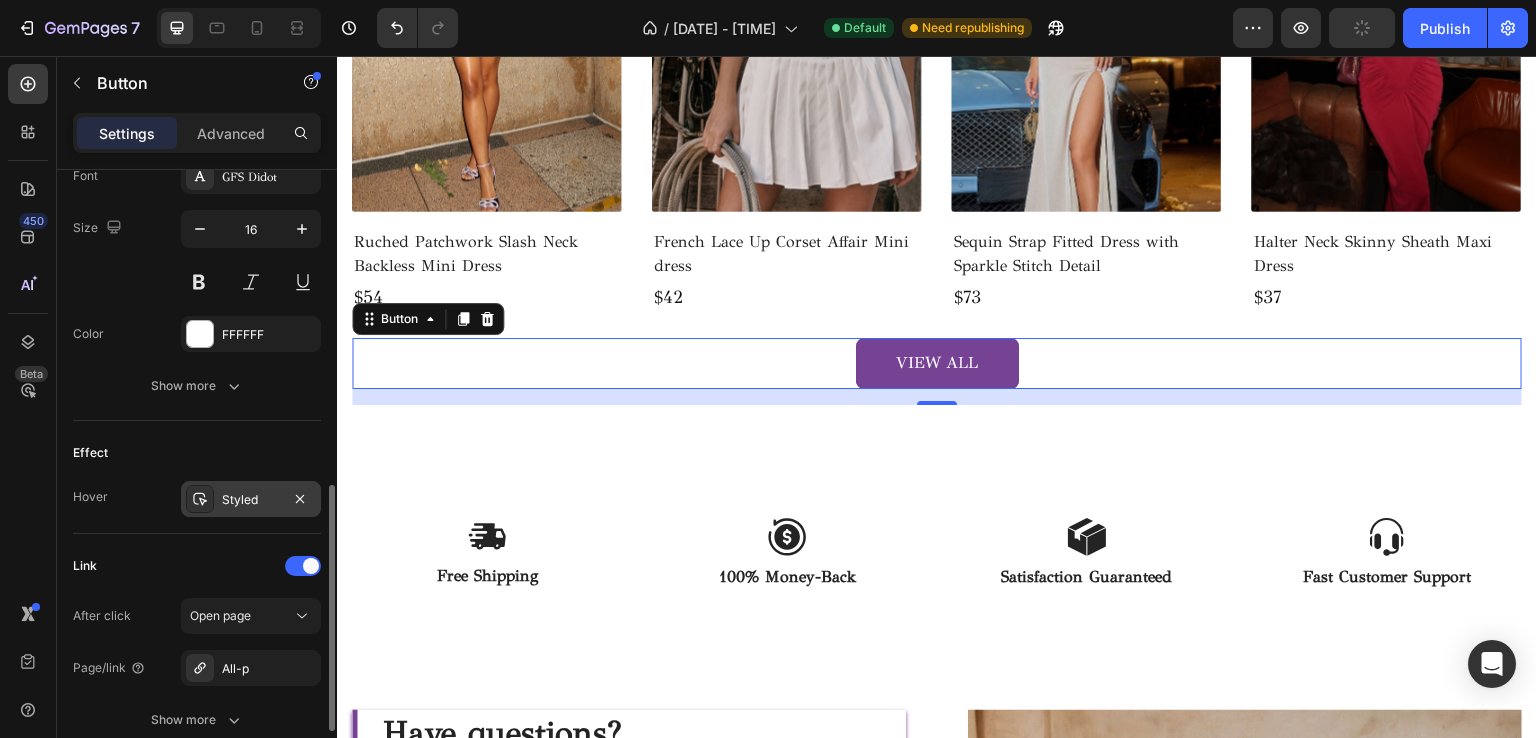 click on "Styled" at bounding box center (251, 499) 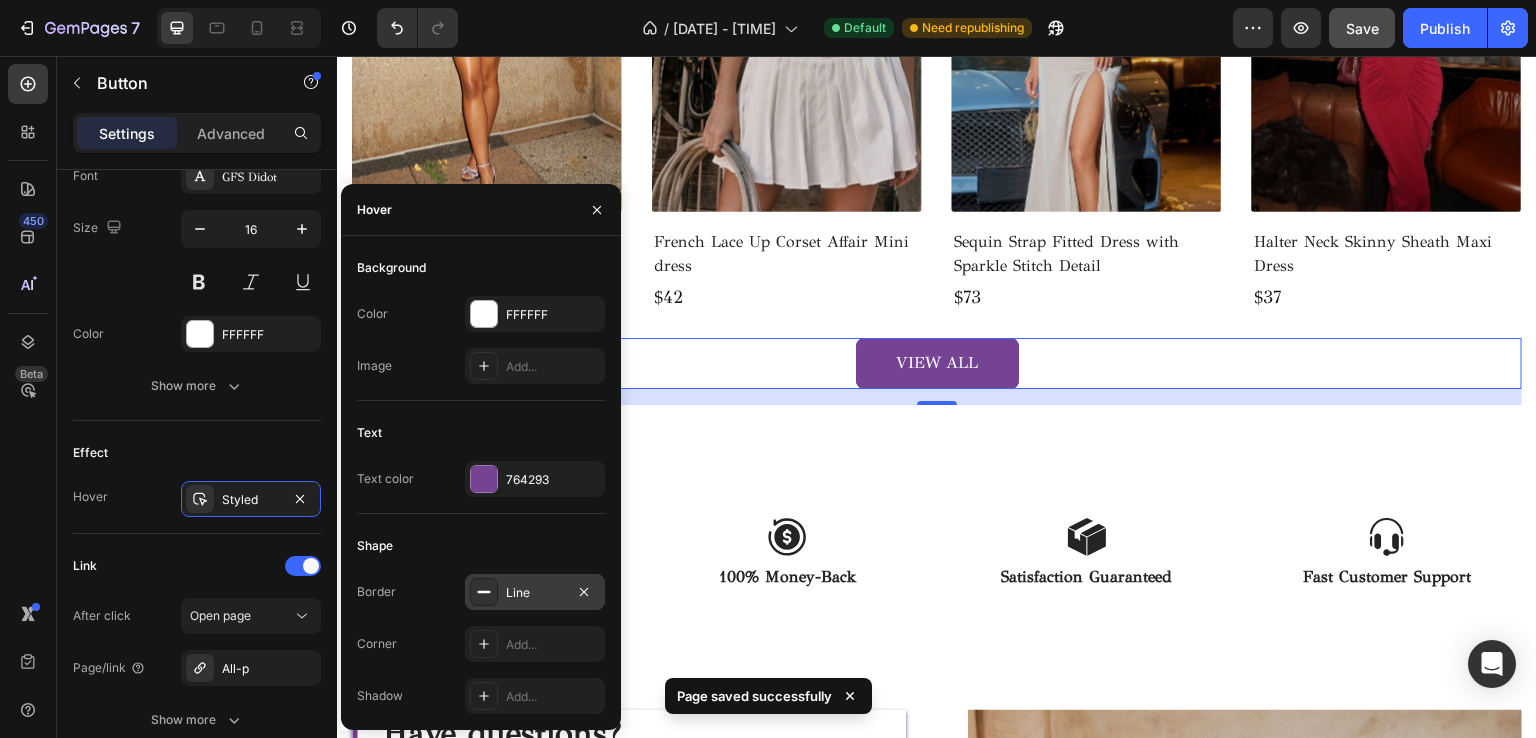 click on "Line" at bounding box center (535, 592) 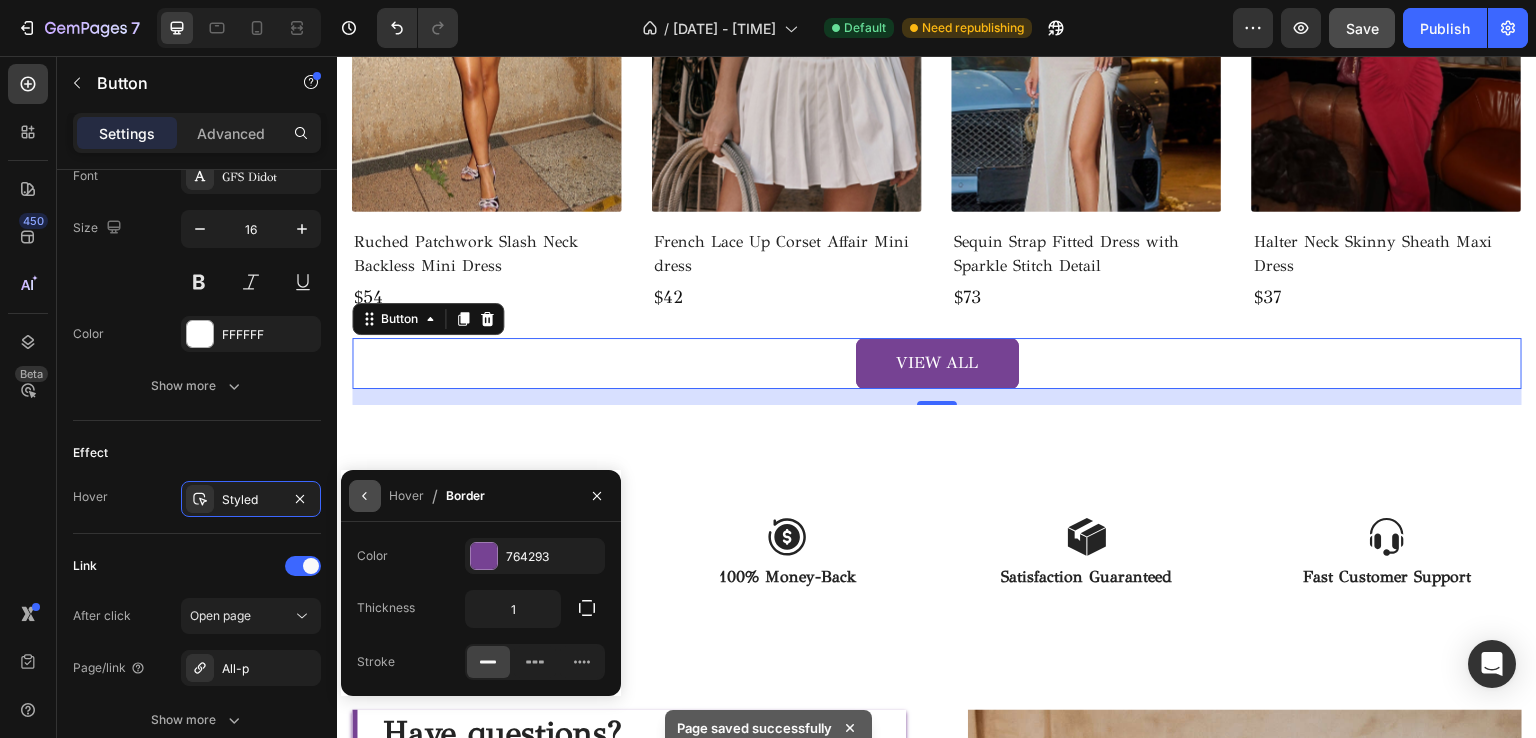 click at bounding box center [365, 496] 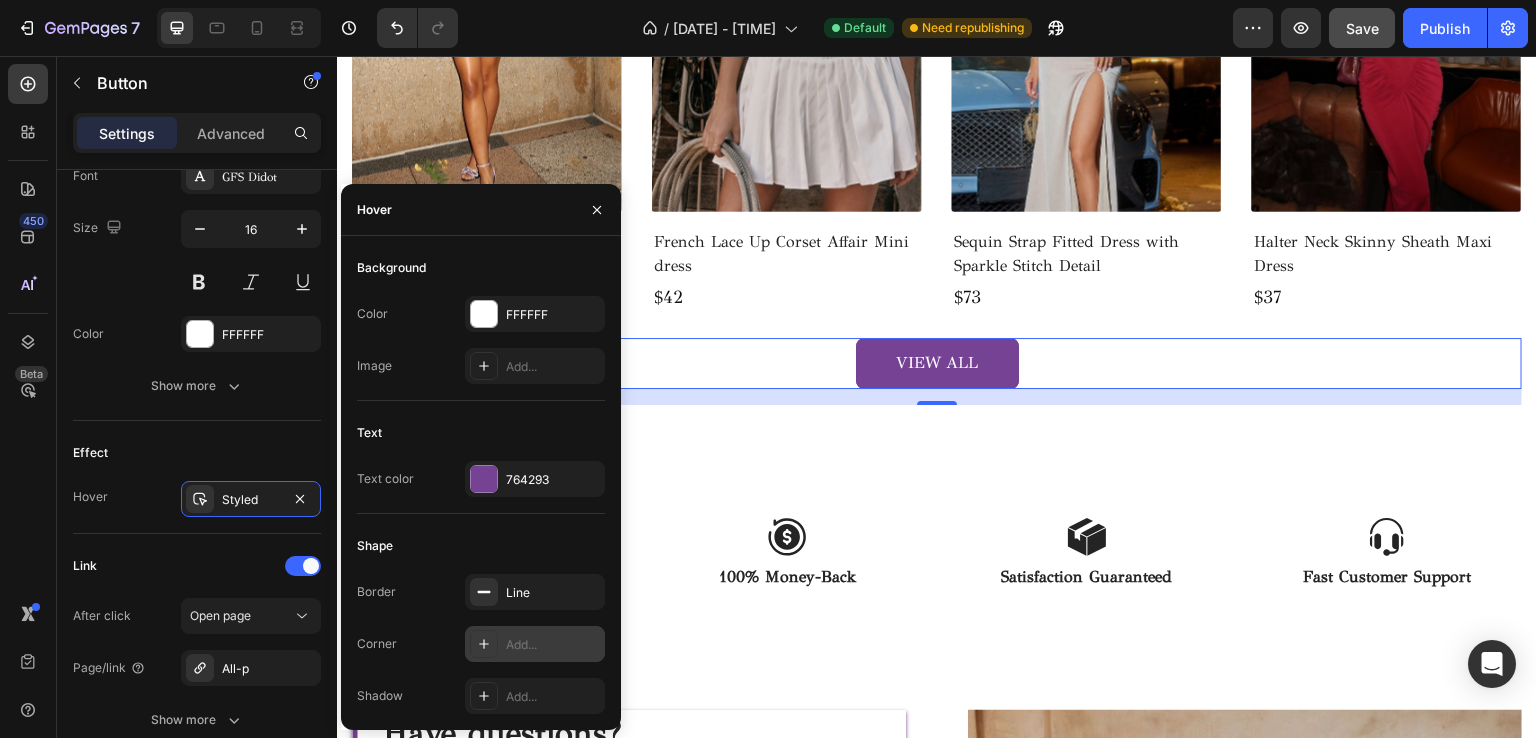 click at bounding box center [484, 644] 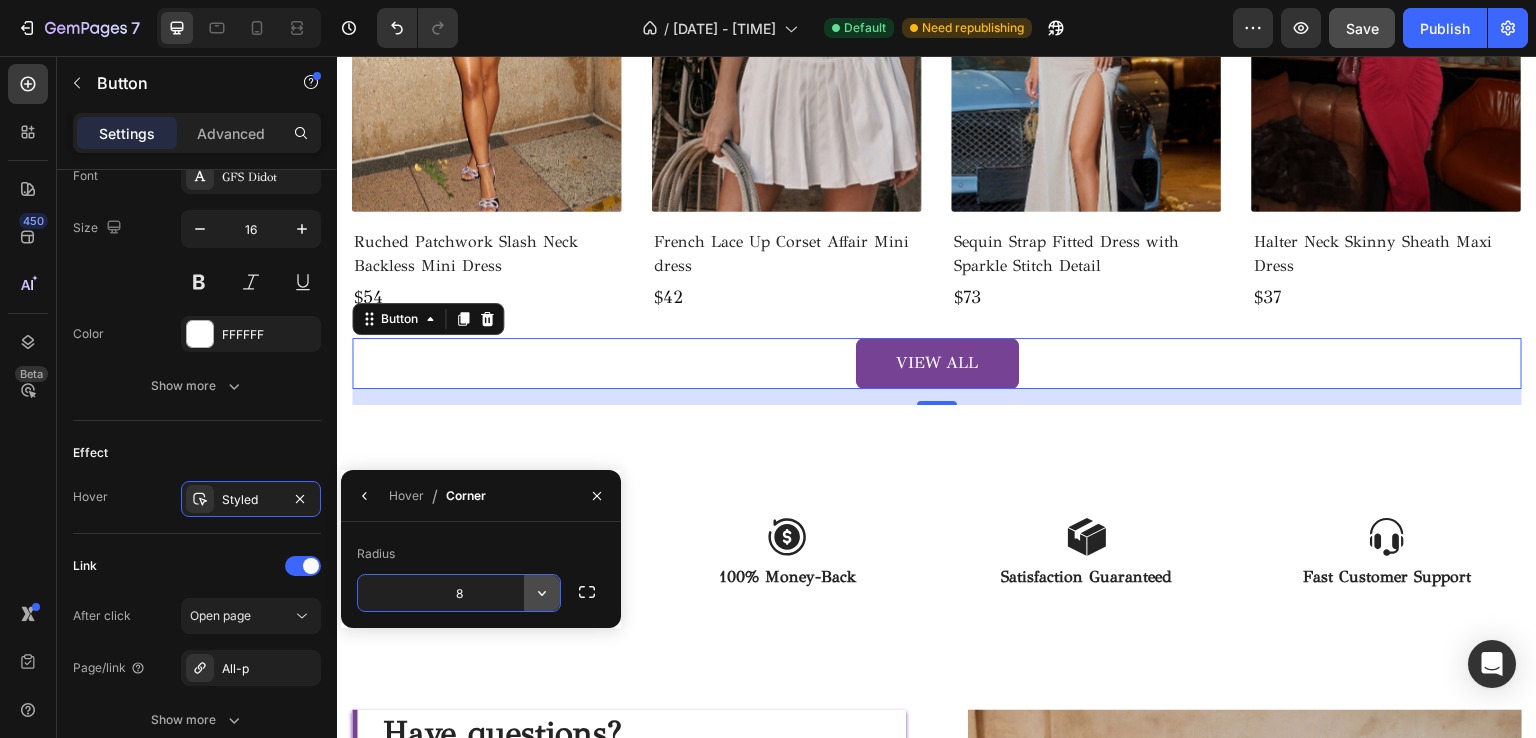 click 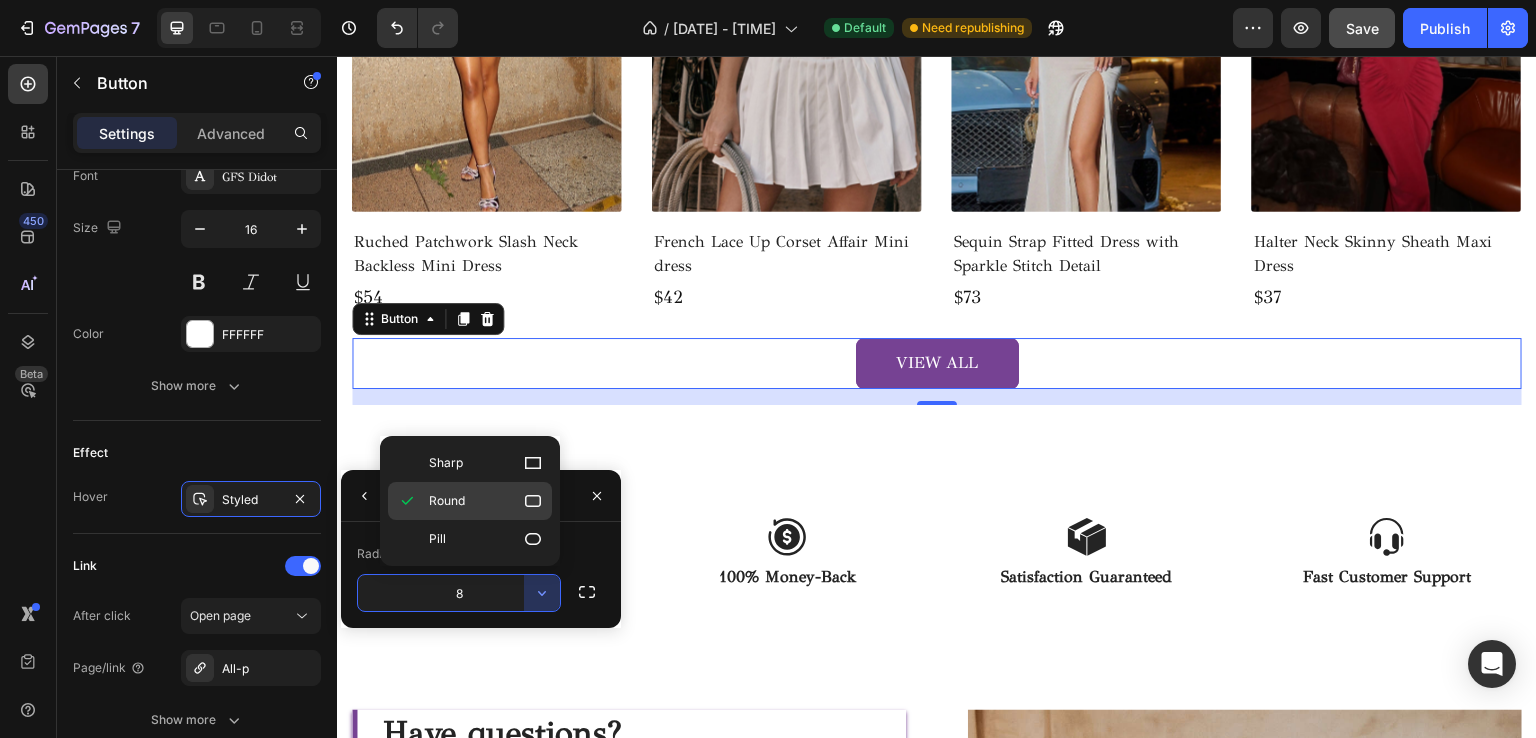 click on "Round" at bounding box center [486, 501] 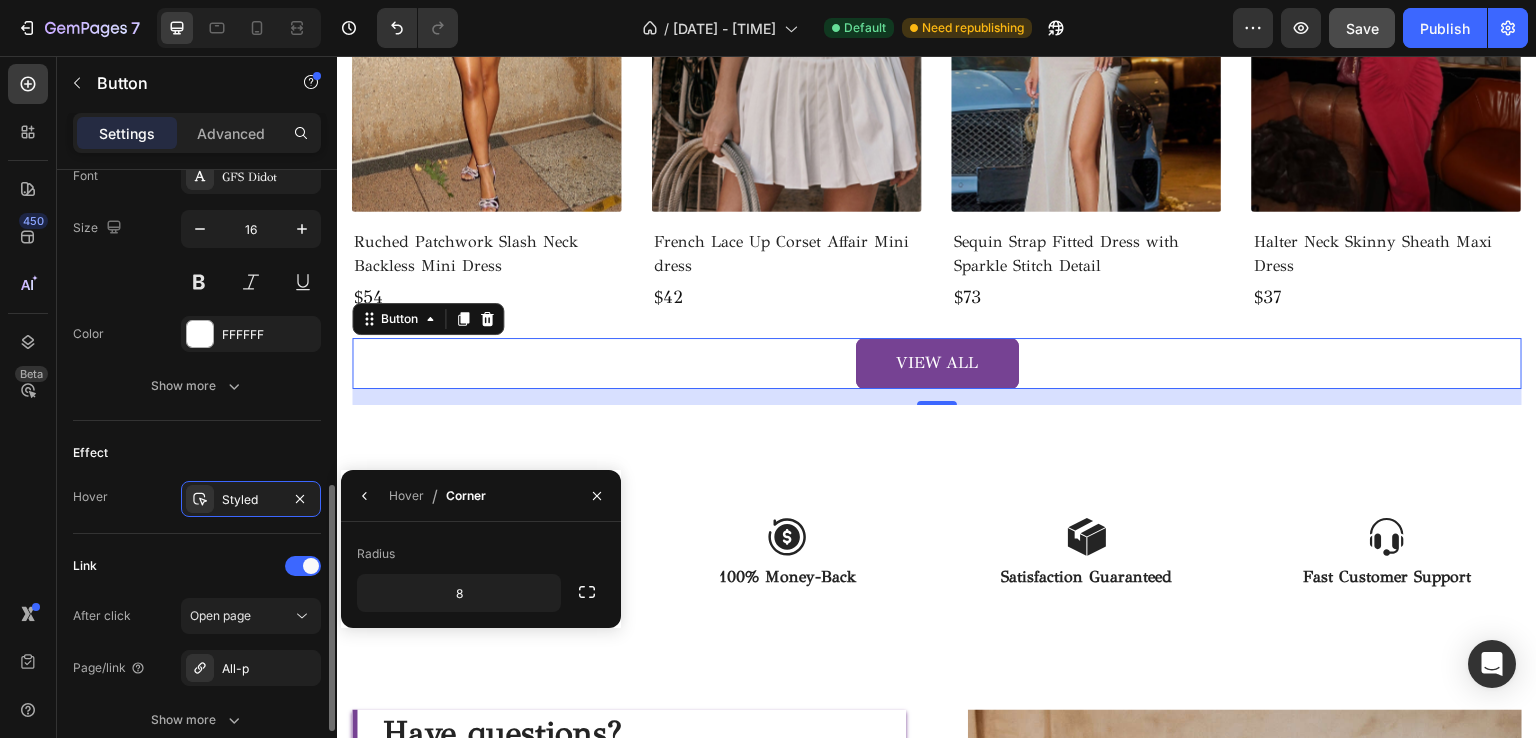 click on "Effect" at bounding box center [197, 453] 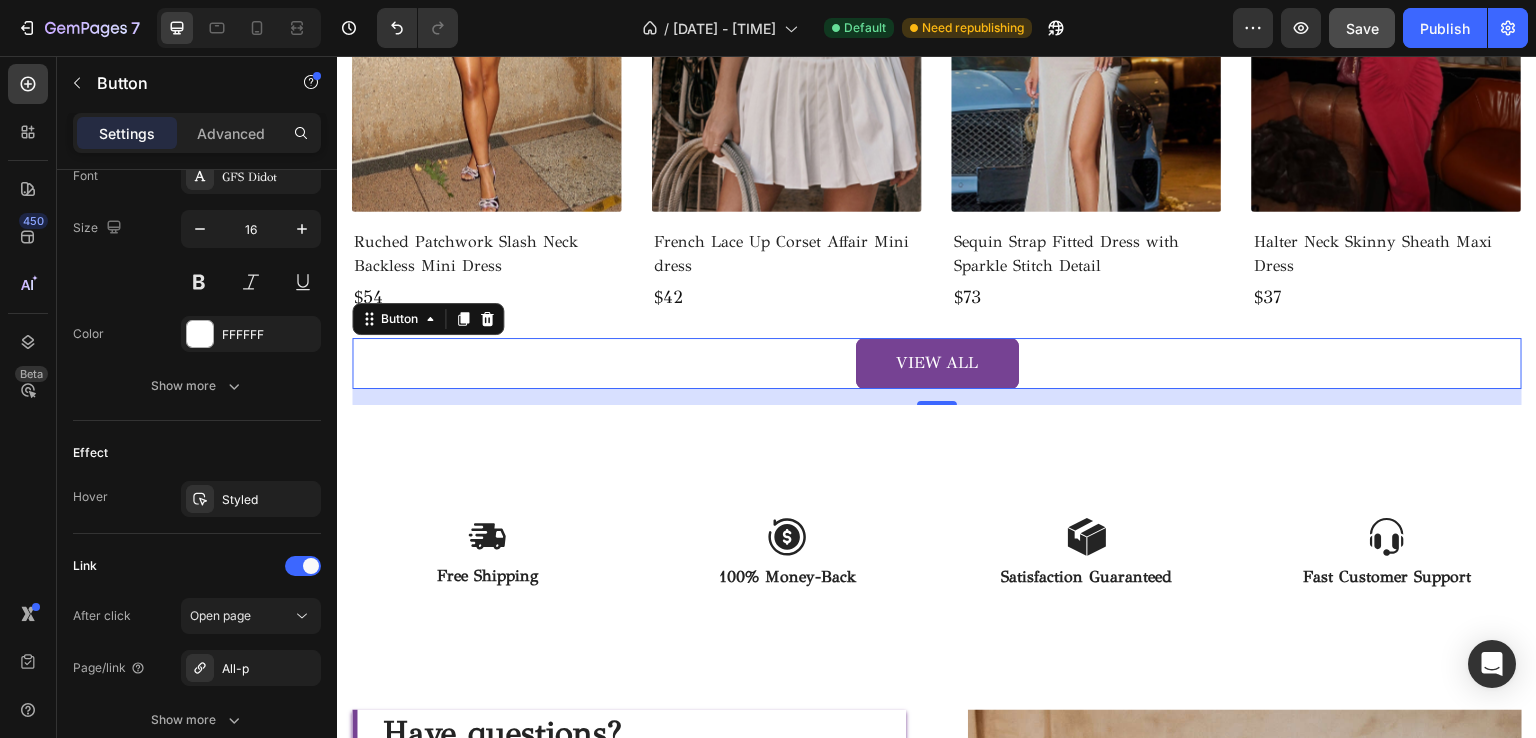 click on "Publish" 